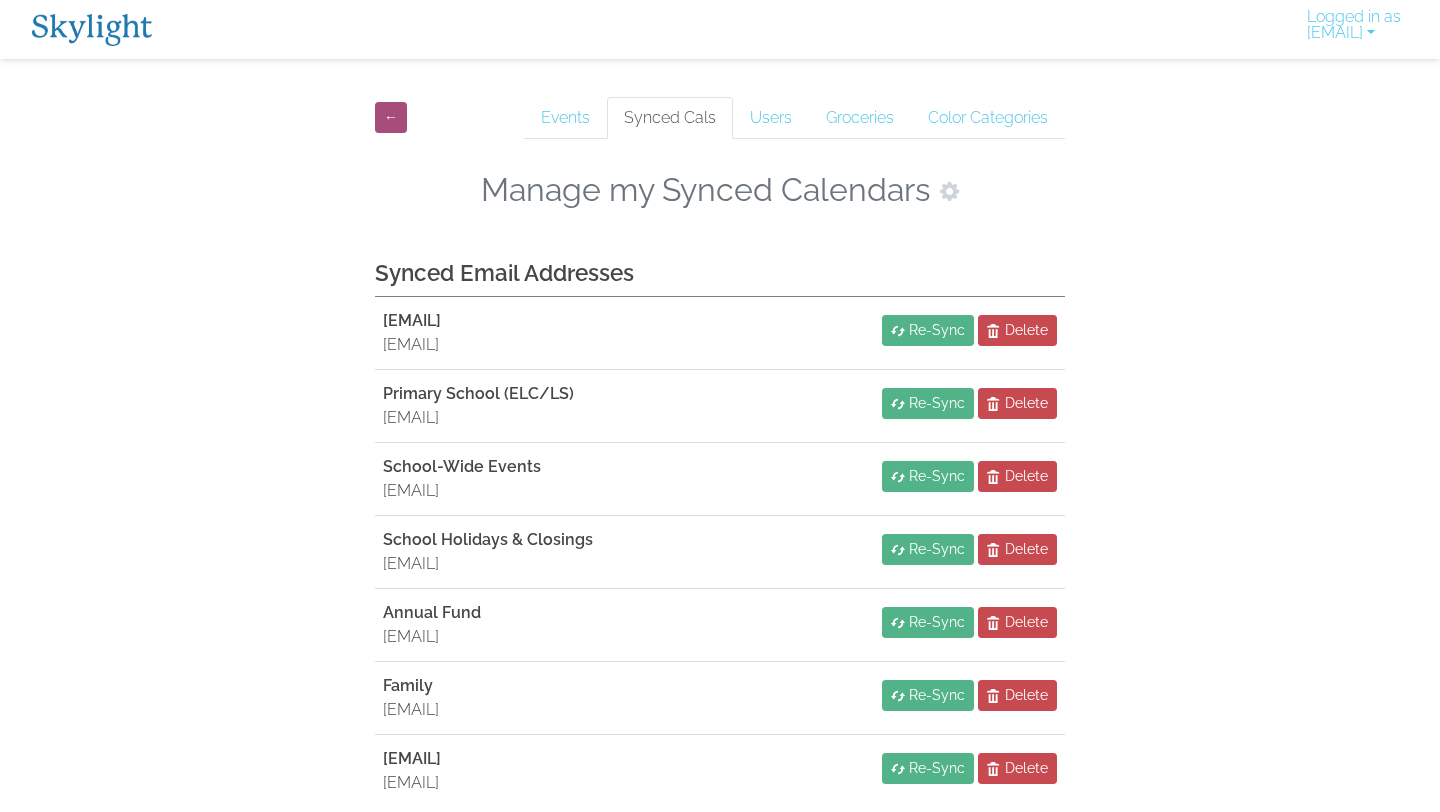 scroll, scrollTop: 0, scrollLeft: 0, axis: both 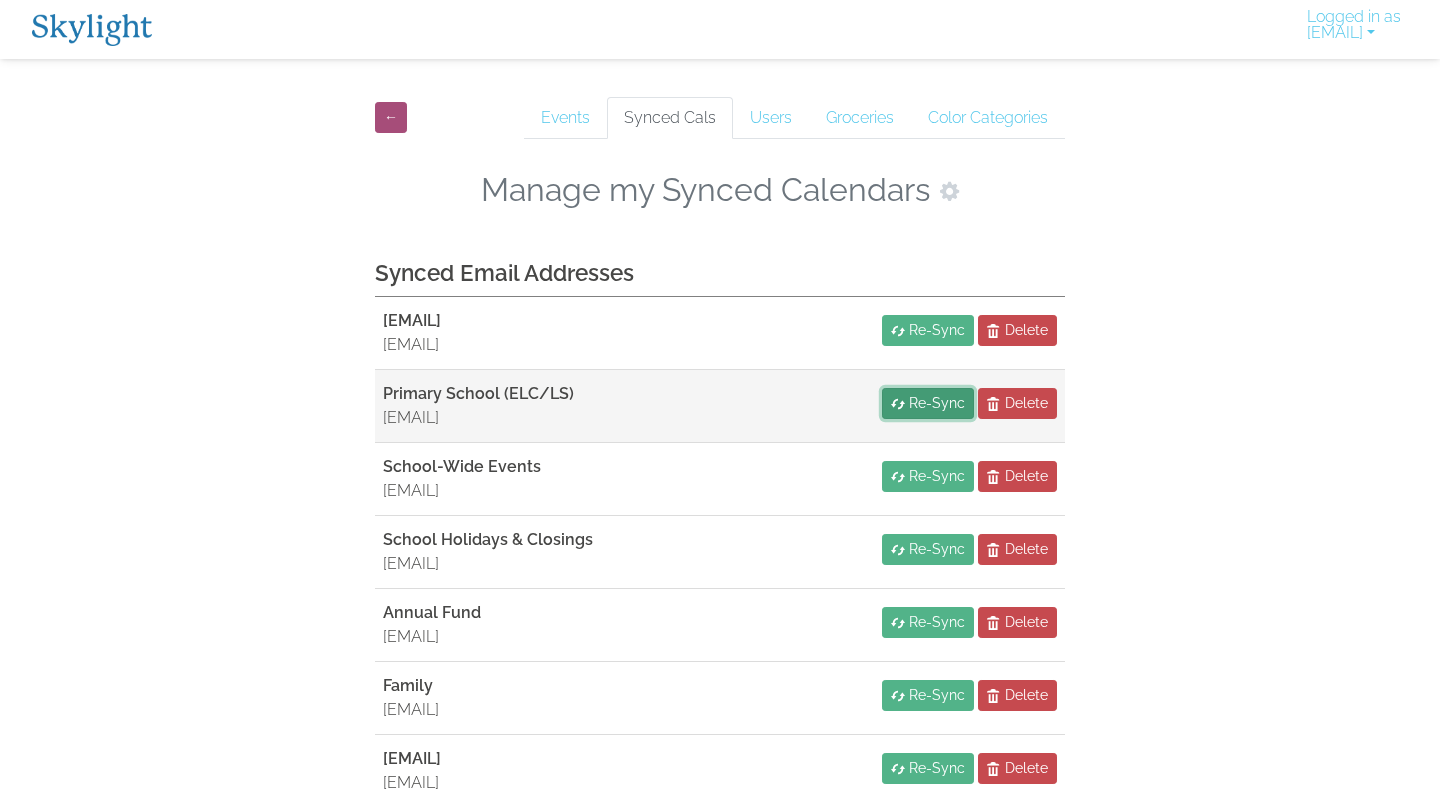 click at bounding box center (898, 404) 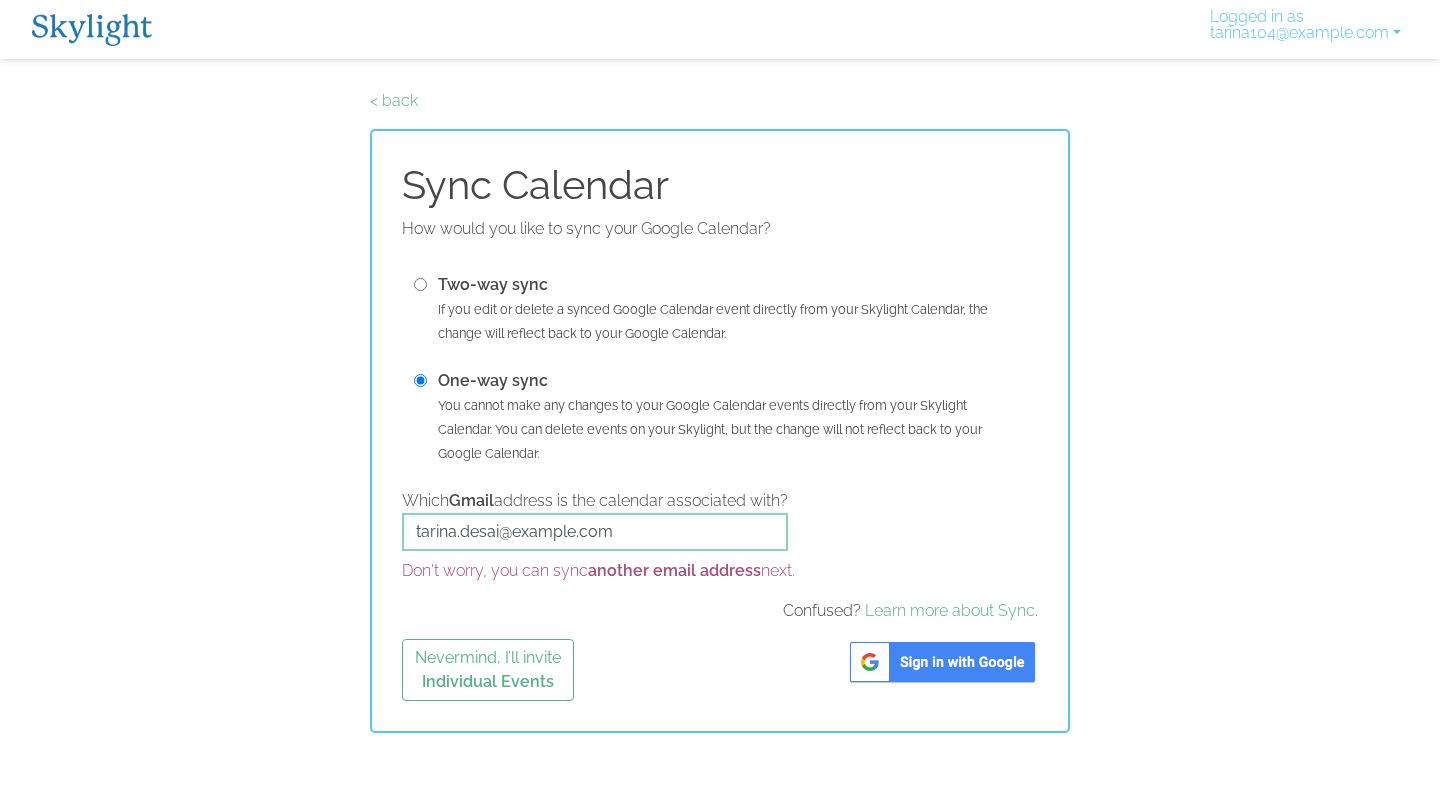 scroll, scrollTop: 0, scrollLeft: 0, axis: both 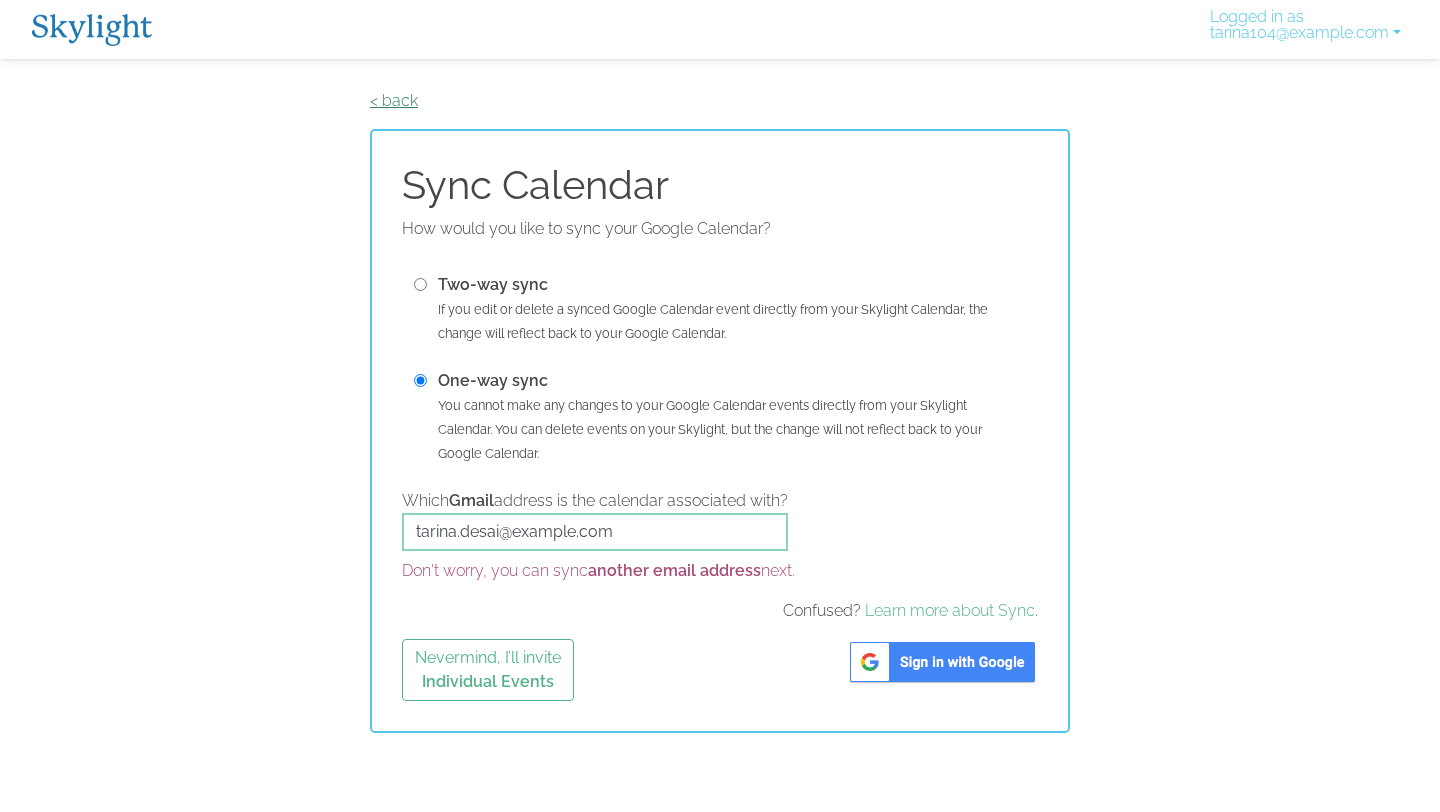 click on "< back" at bounding box center (394, 100) 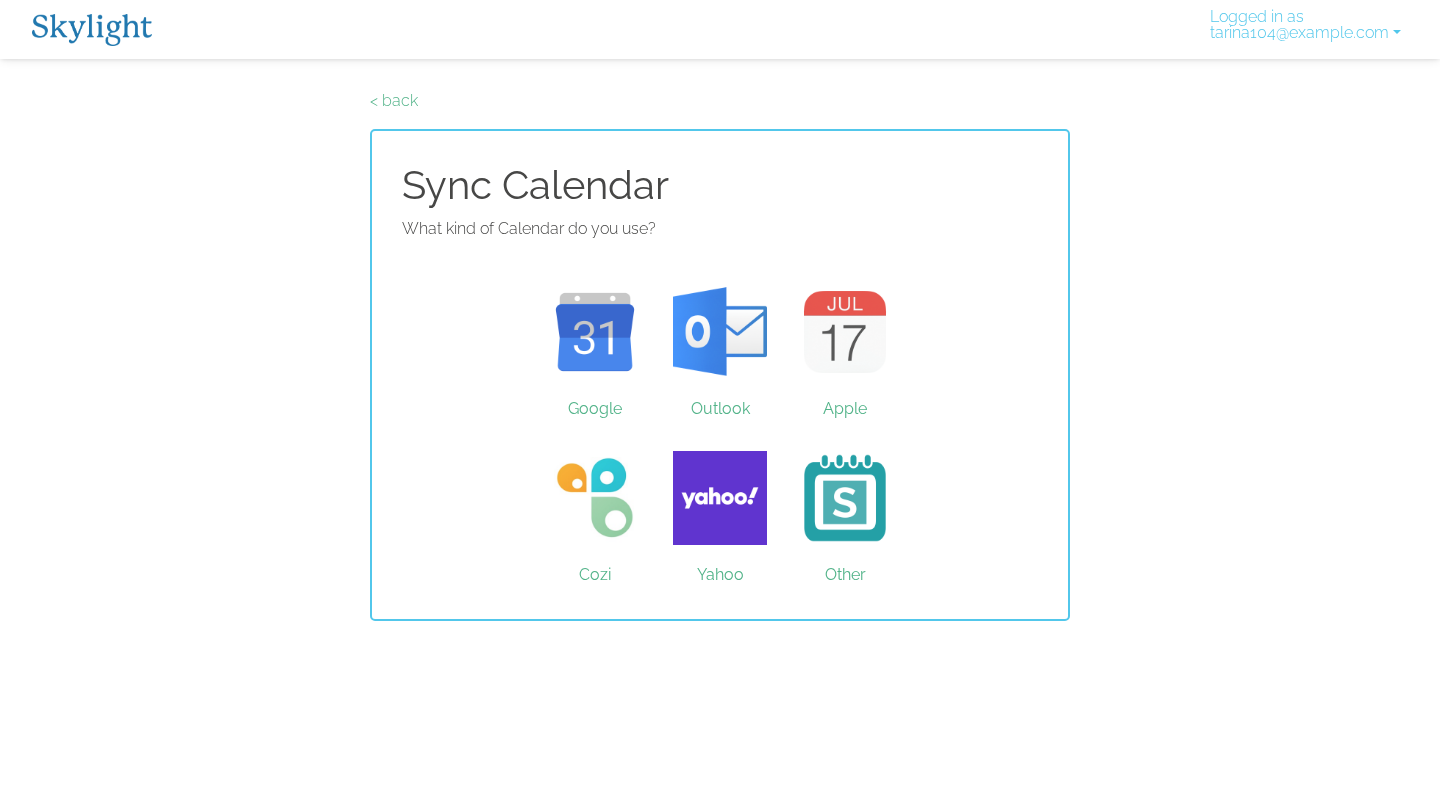 click on "< back" at bounding box center [394, 100] 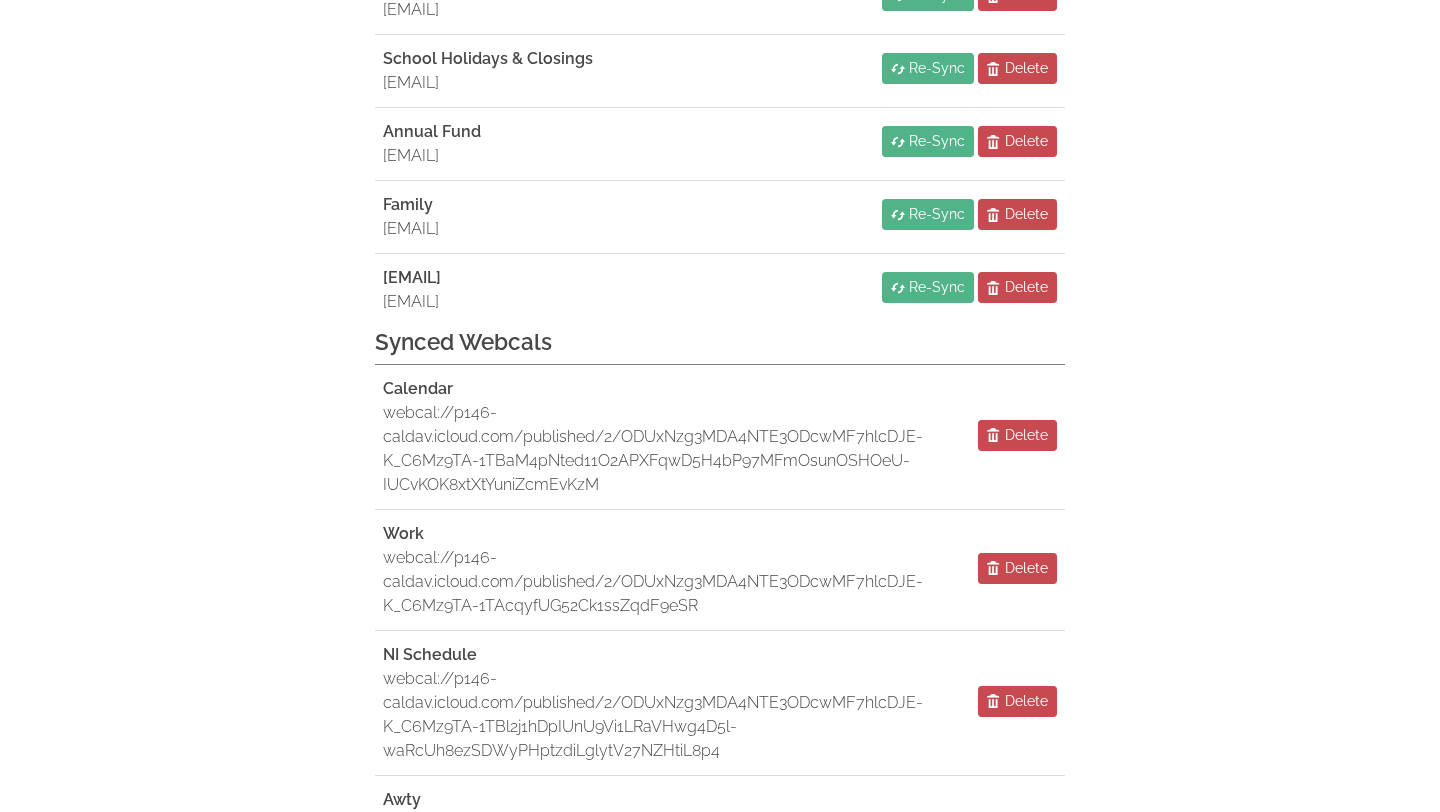 scroll, scrollTop: 0, scrollLeft: 0, axis: both 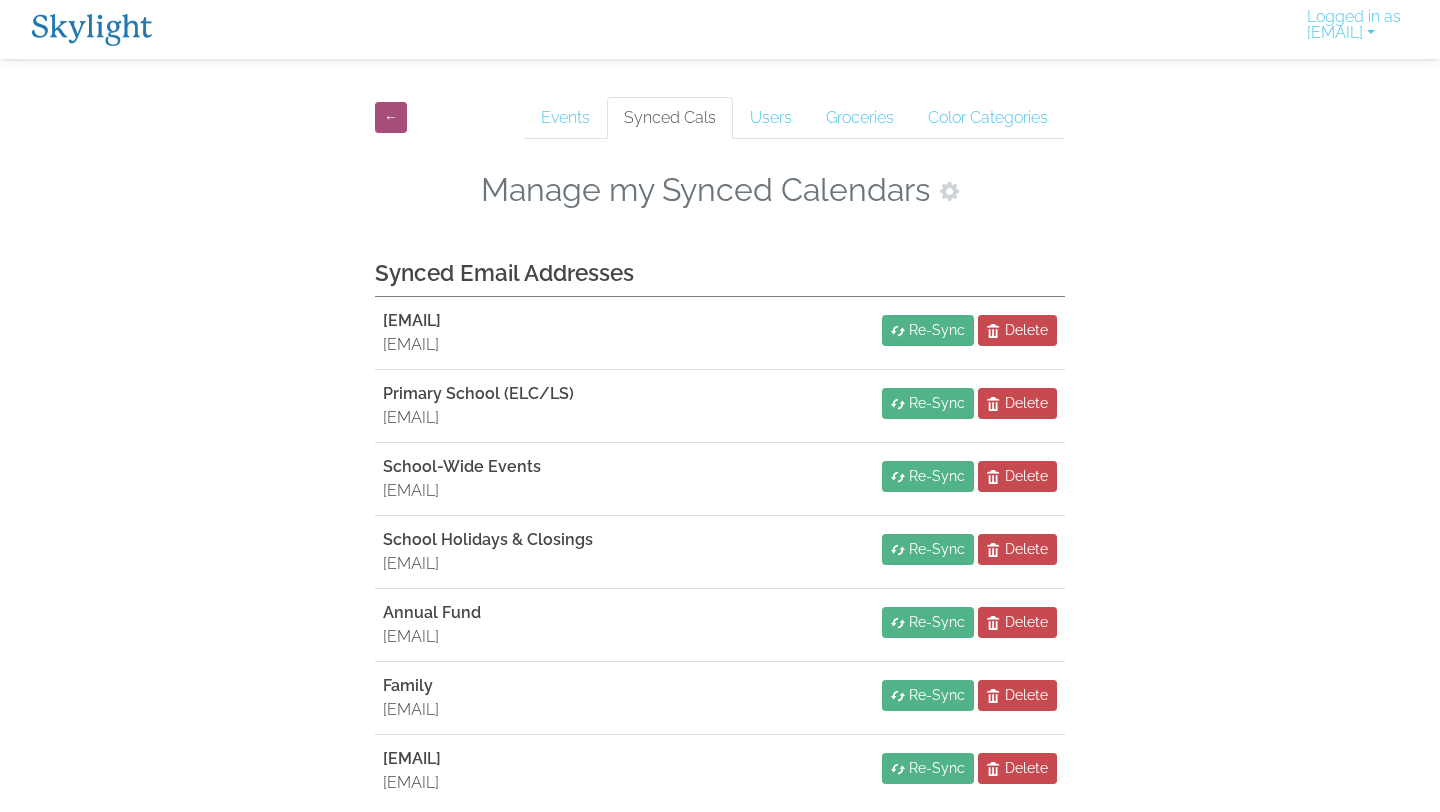click at bounding box center [92, 30] 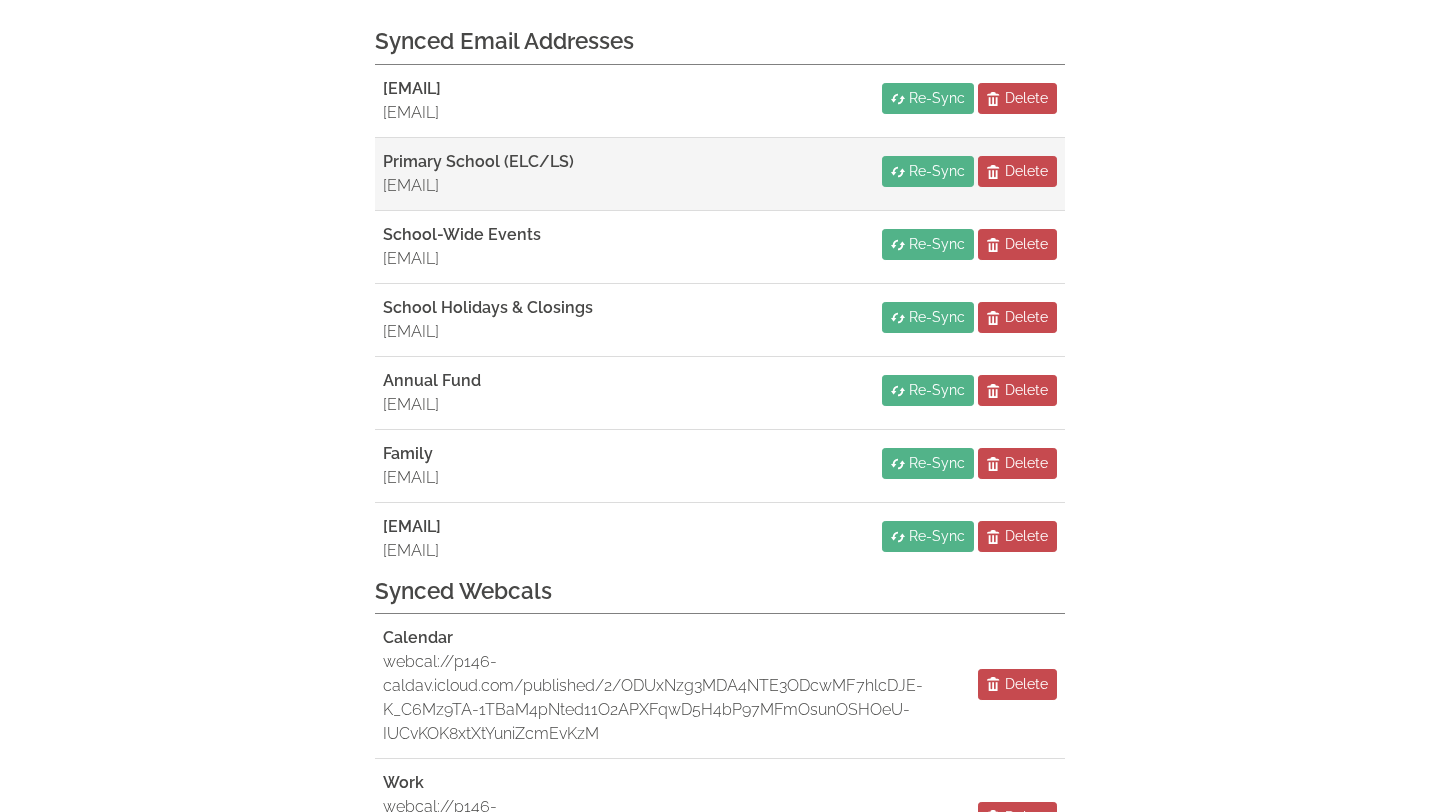 scroll, scrollTop: 1136, scrollLeft: 0, axis: vertical 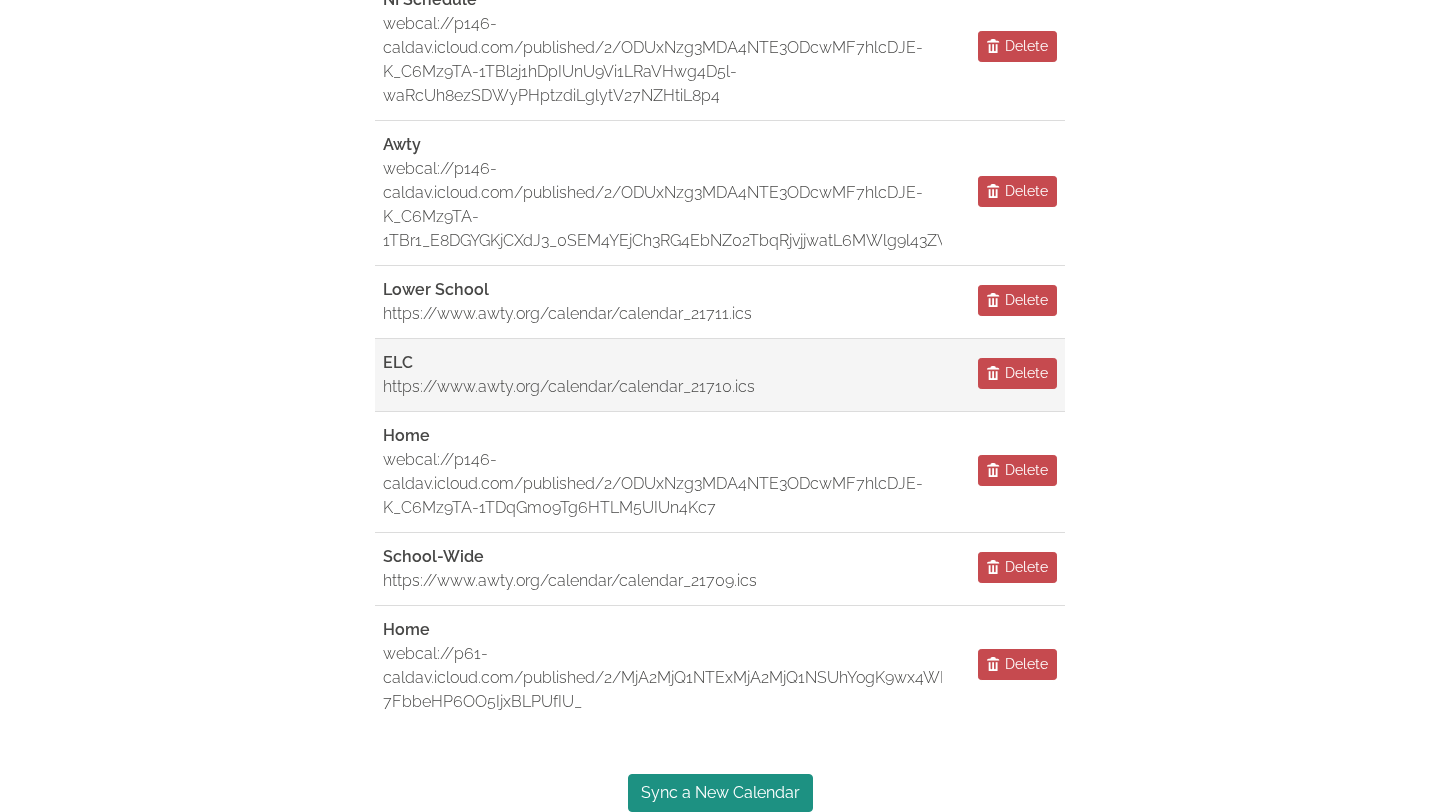 click on "ELC" at bounding box center (398, 362) 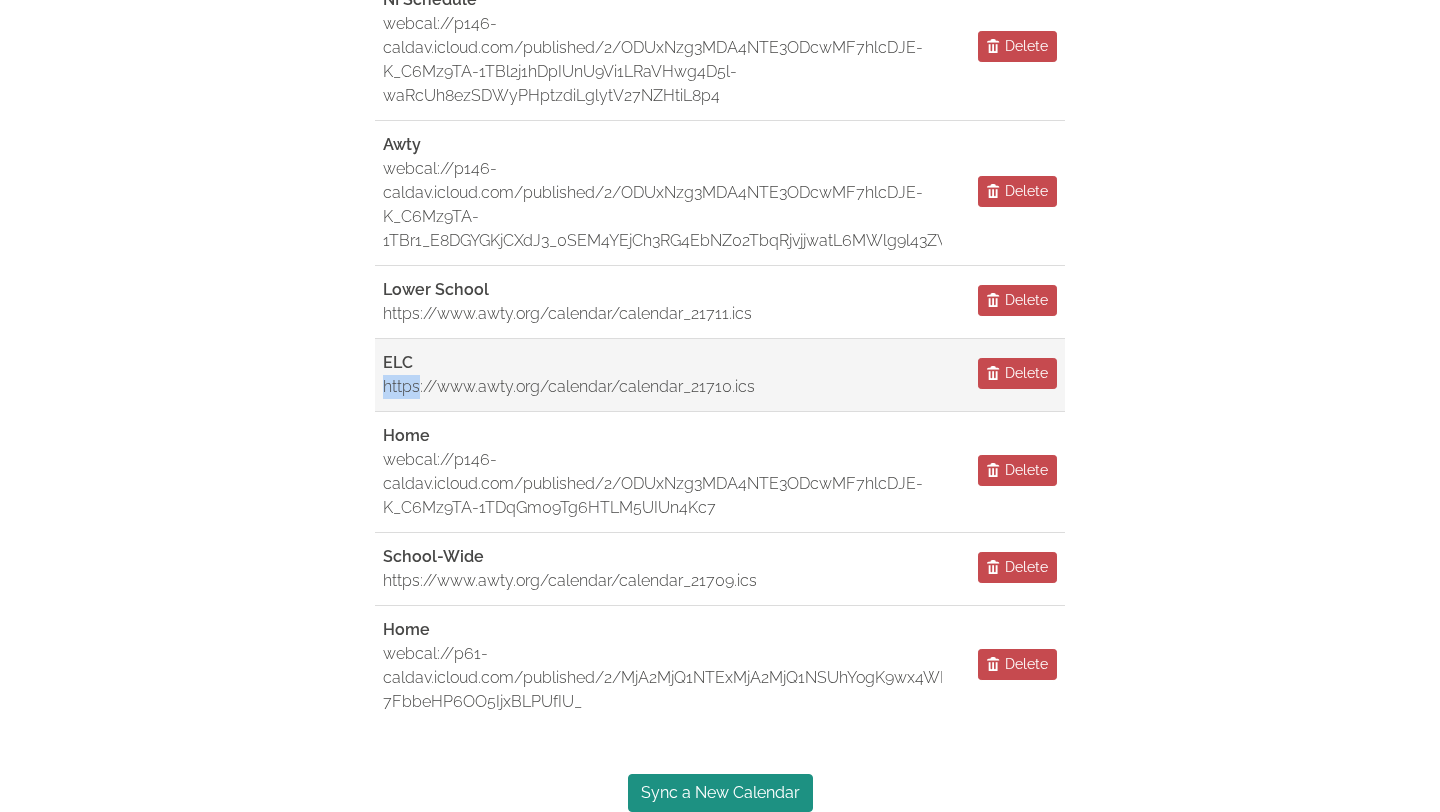 click on "https://www.awty.org/calendar/calendar_21710.ics" at bounding box center (569, 387) 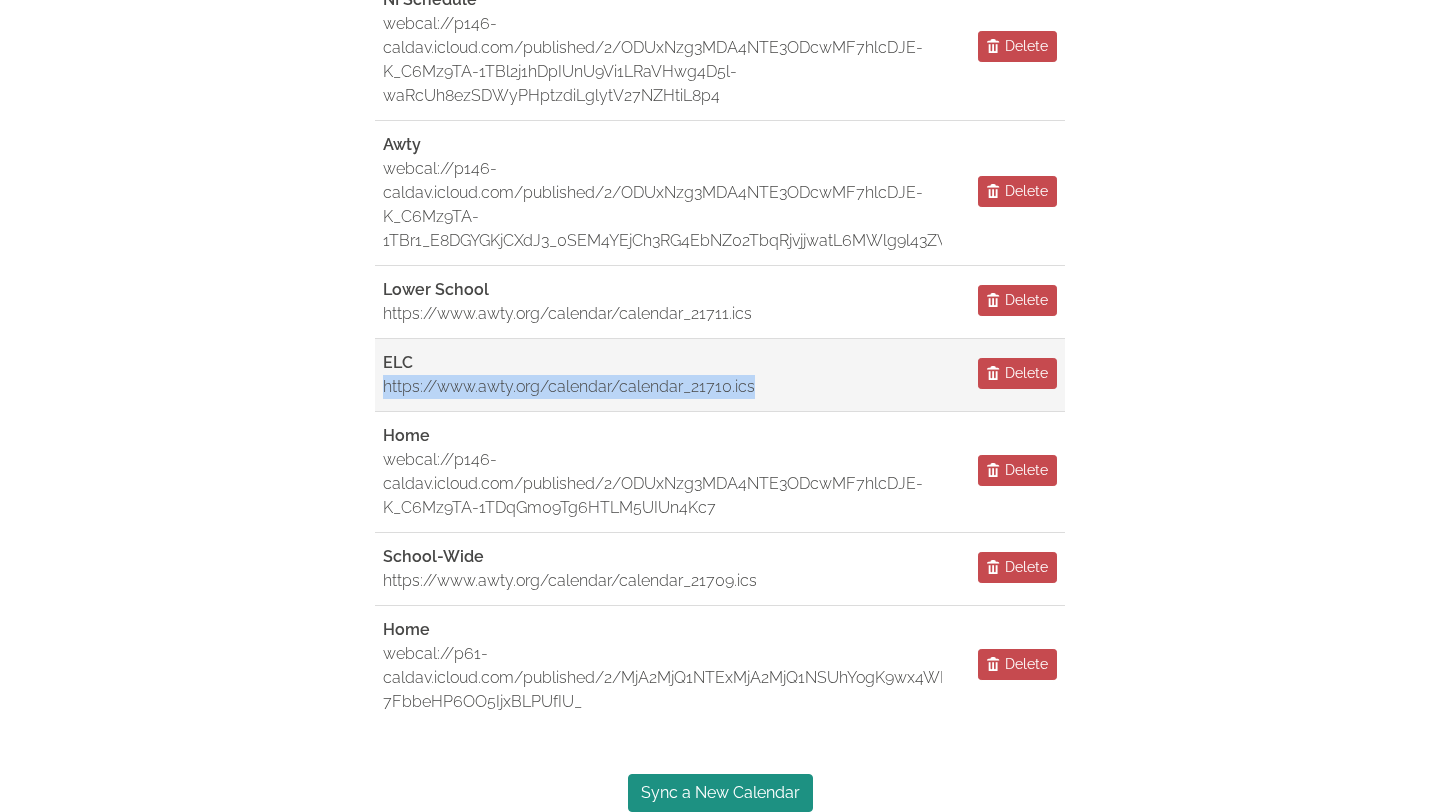 click on "https://www.awty.org/calendar/calendar_21710.ics" at bounding box center (569, 387) 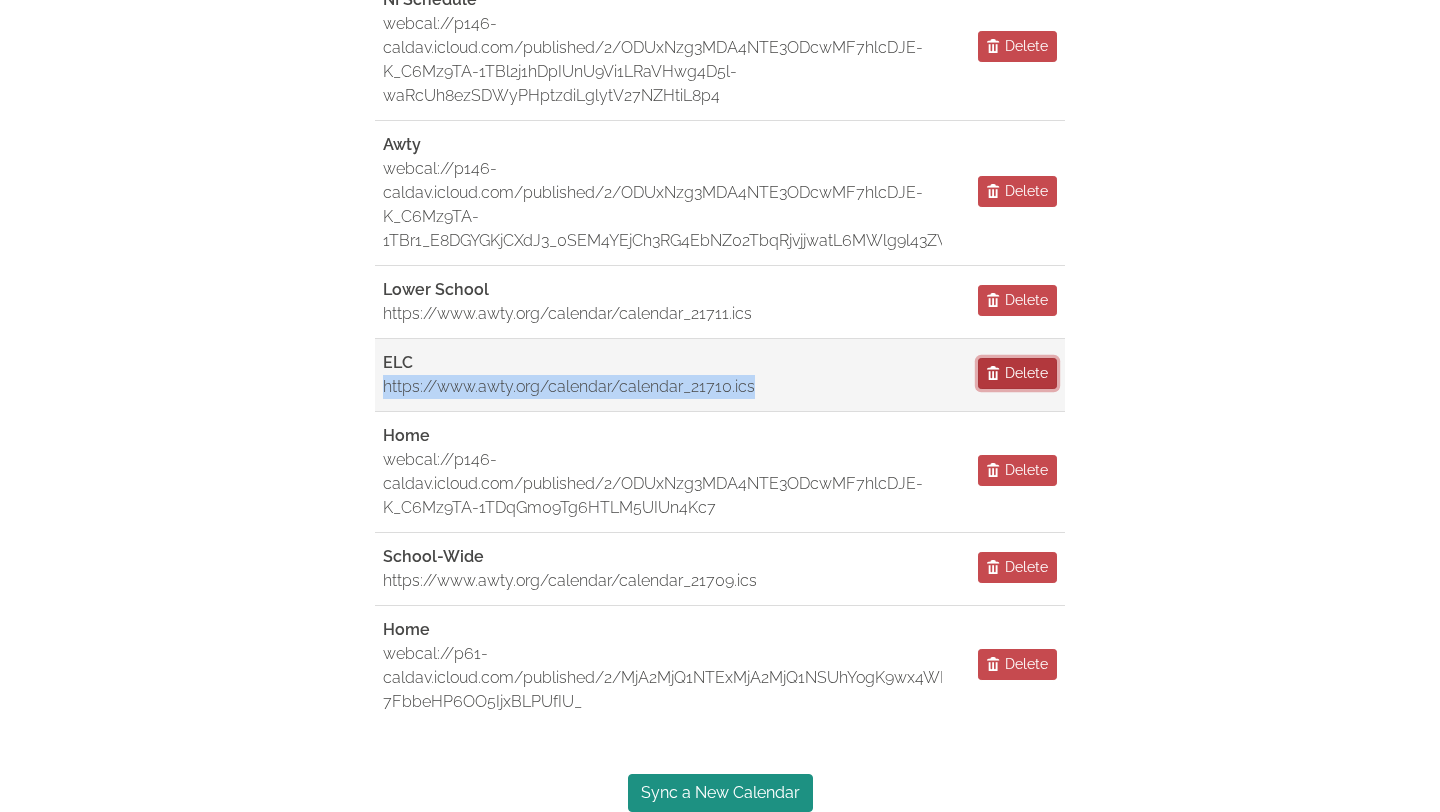 click on "Delete" at bounding box center (1026, 373) 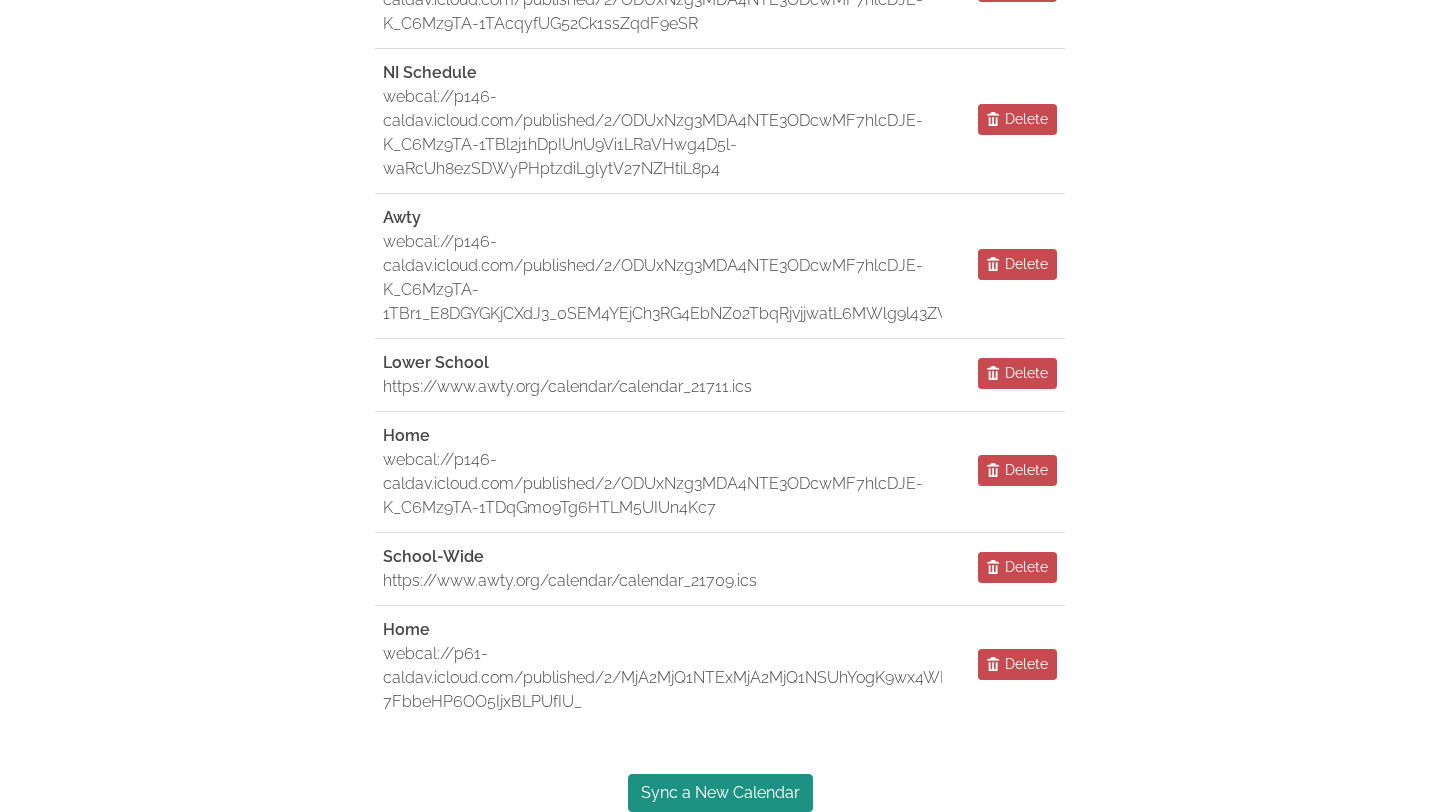 scroll, scrollTop: 1063, scrollLeft: 0, axis: vertical 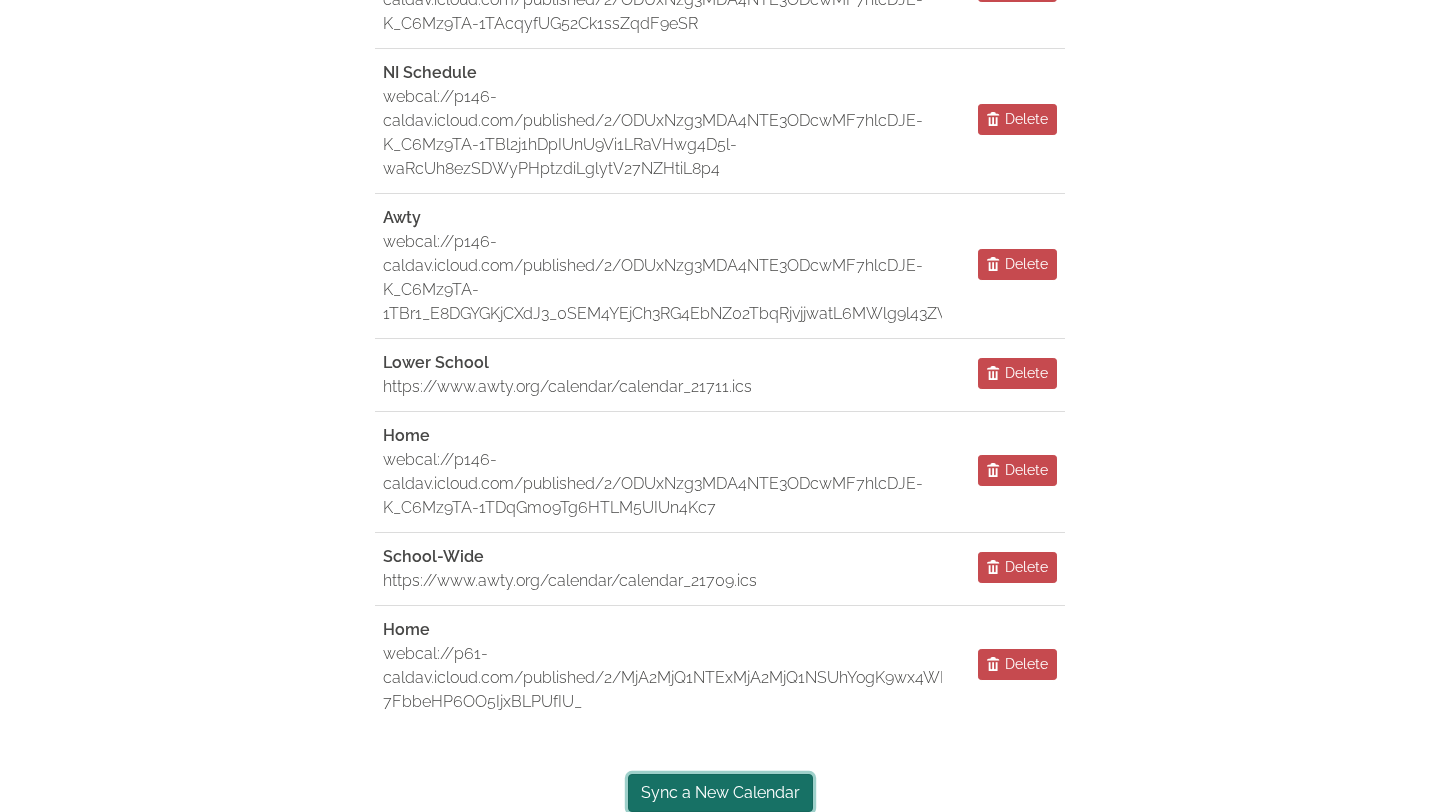 click on "Sync a New Calendar" at bounding box center [720, 793] 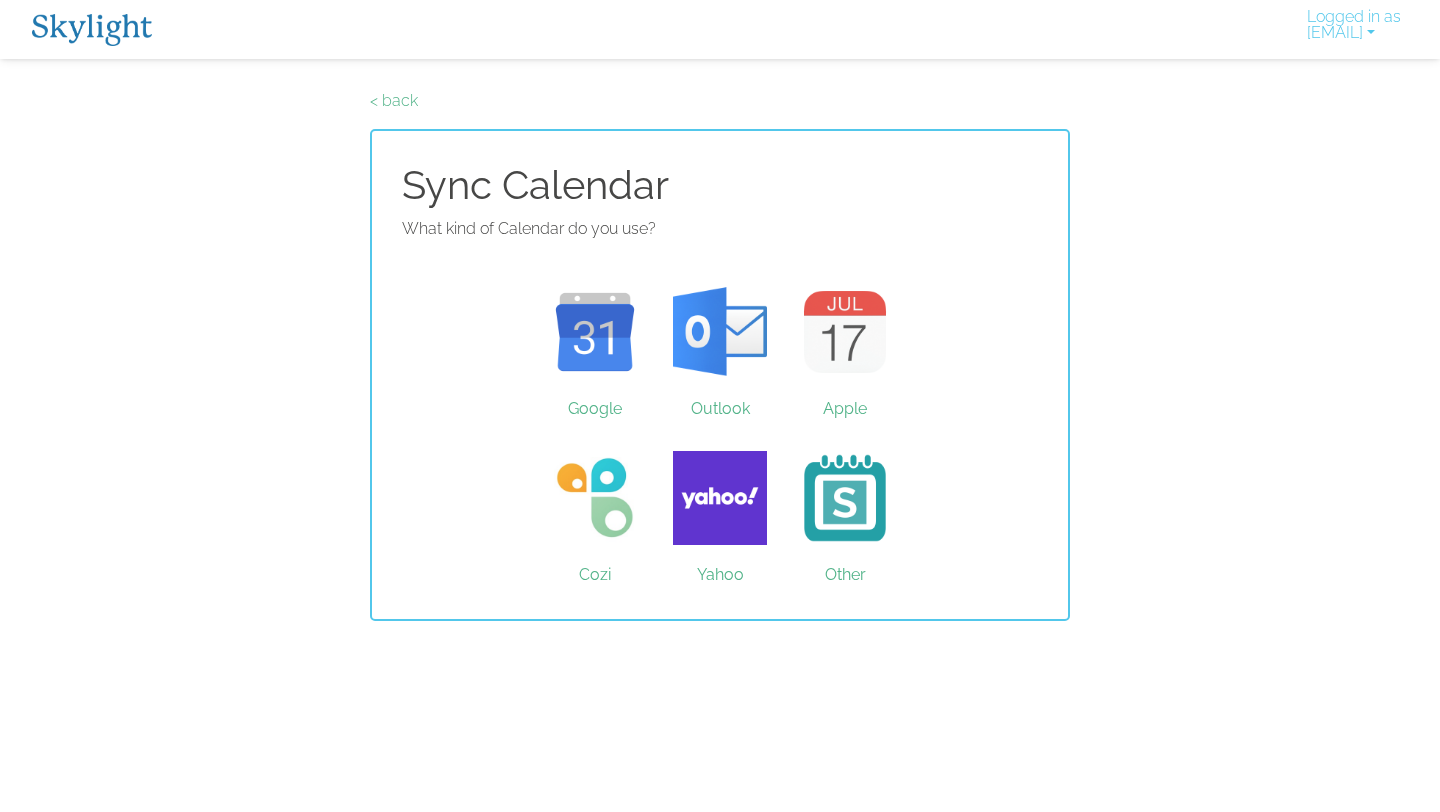 scroll, scrollTop: 0, scrollLeft: 0, axis: both 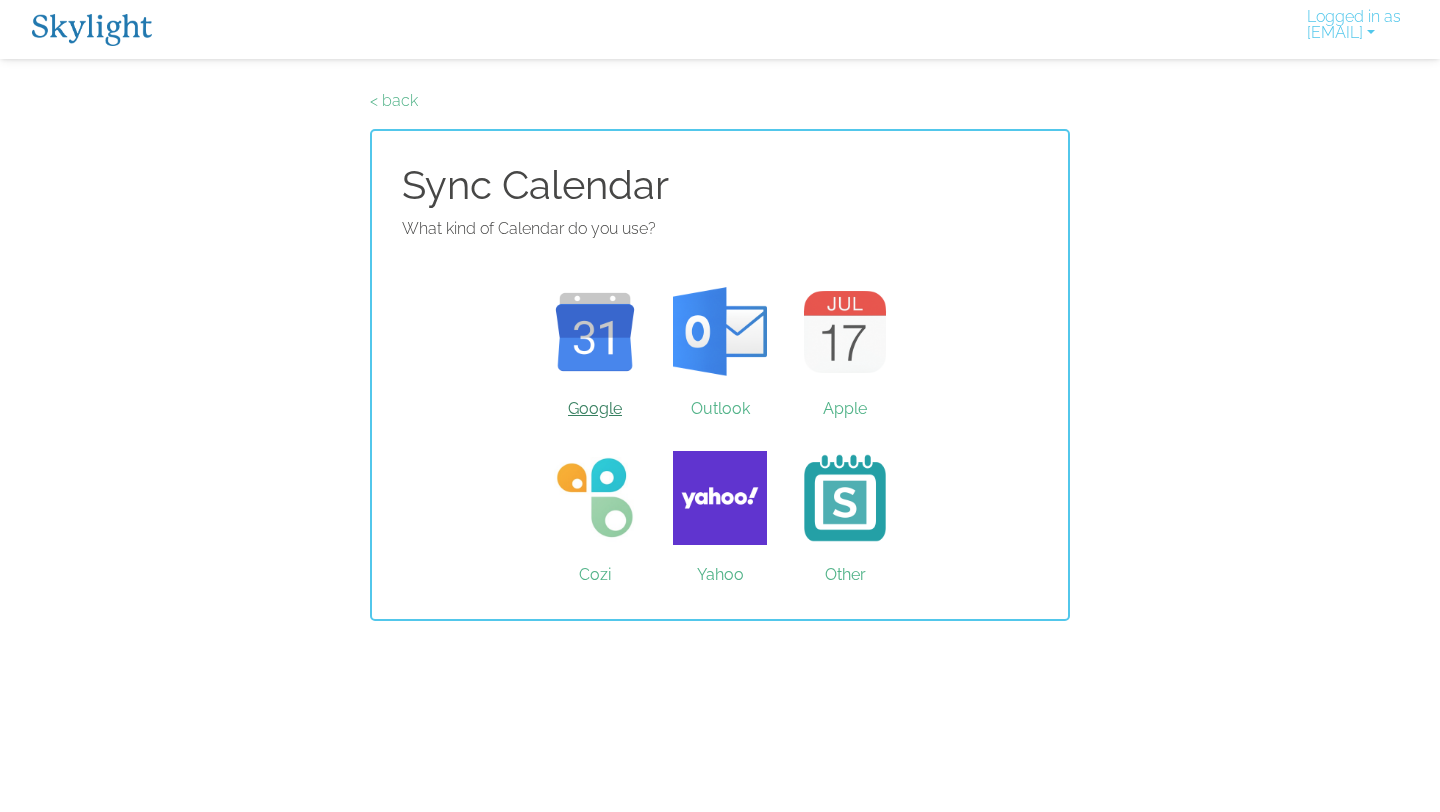 click on "Google" at bounding box center [595, 332] 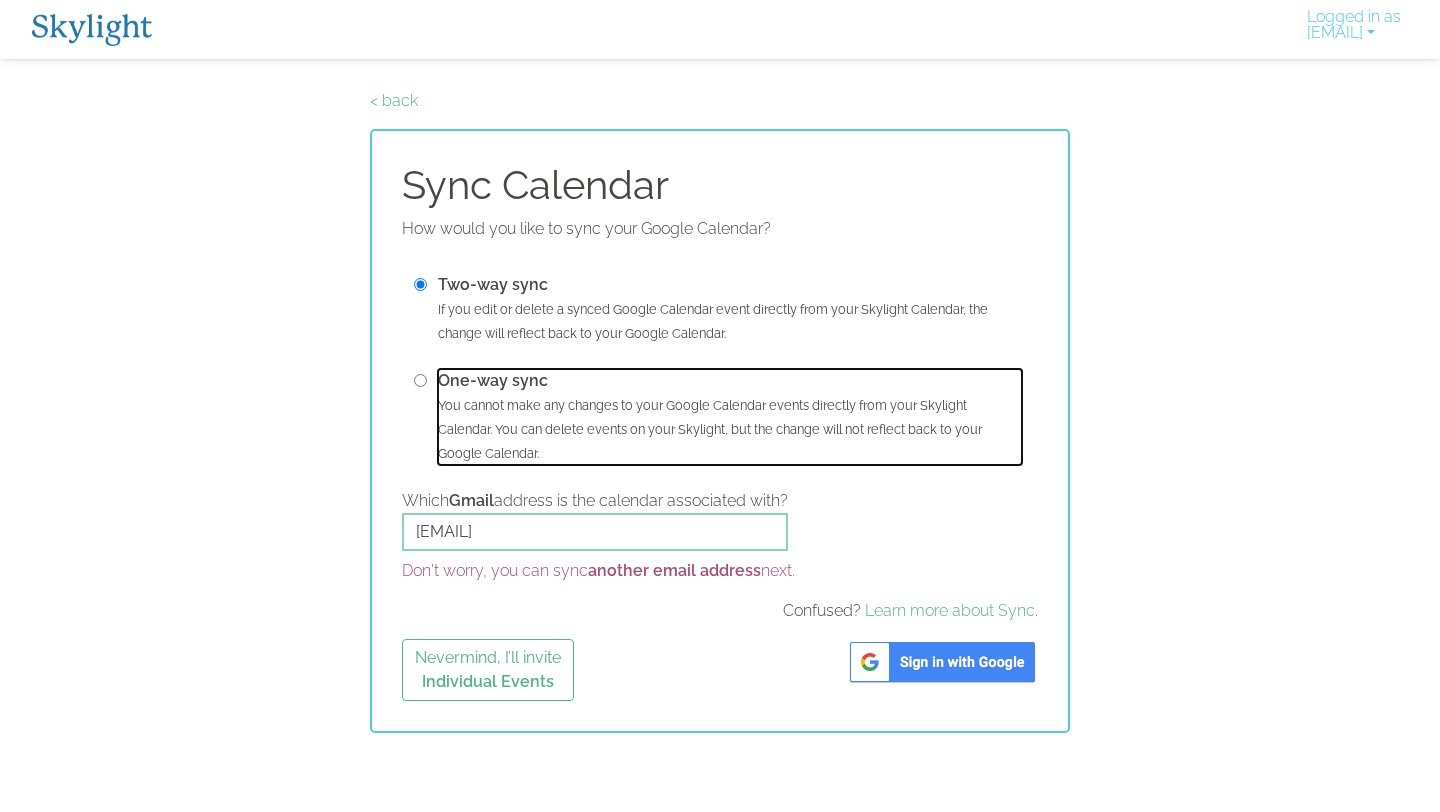 click on "One-way sync" at bounding box center [493, 380] 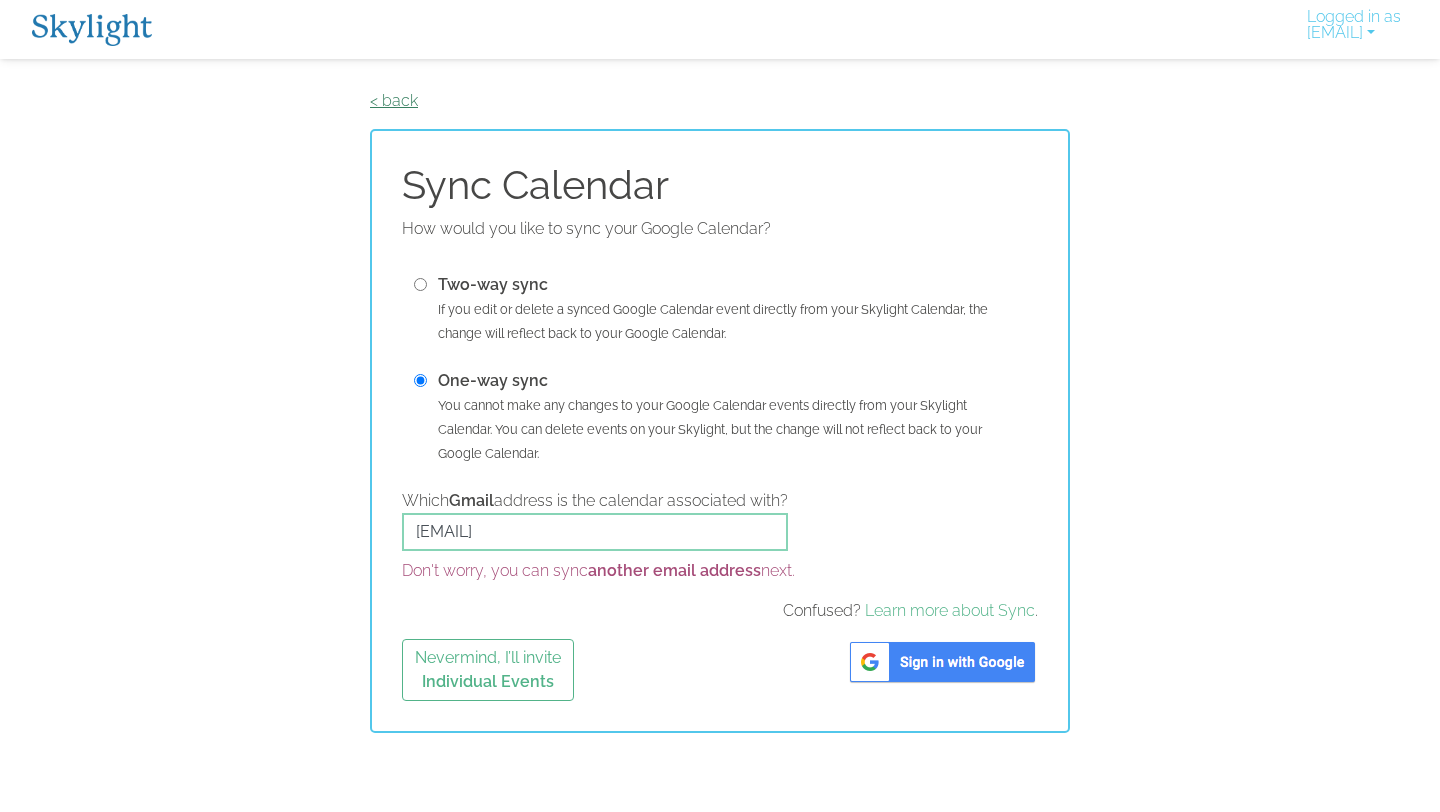 click on "< back" at bounding box center [394, 100] 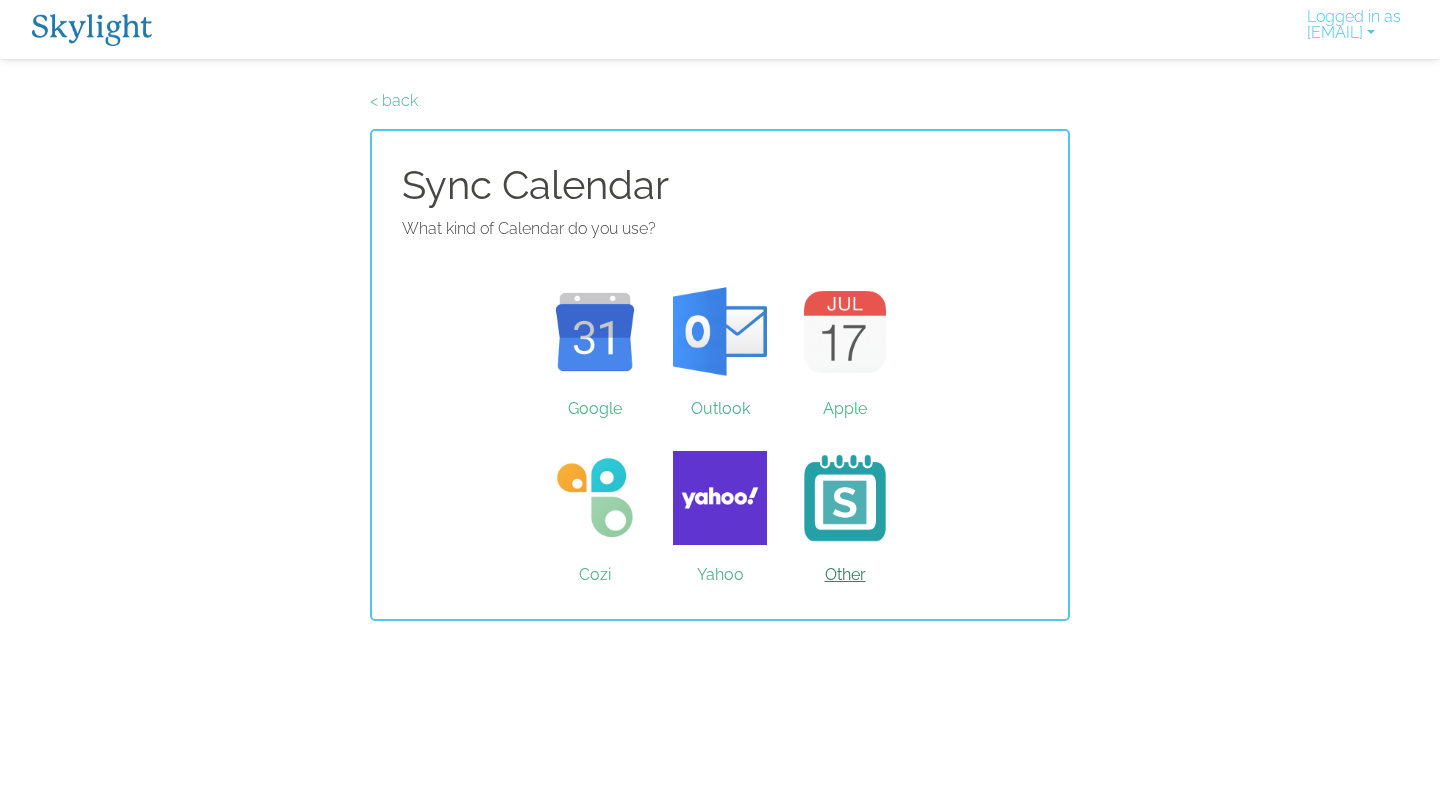 click on "Other" at bounding box center (845, 498) 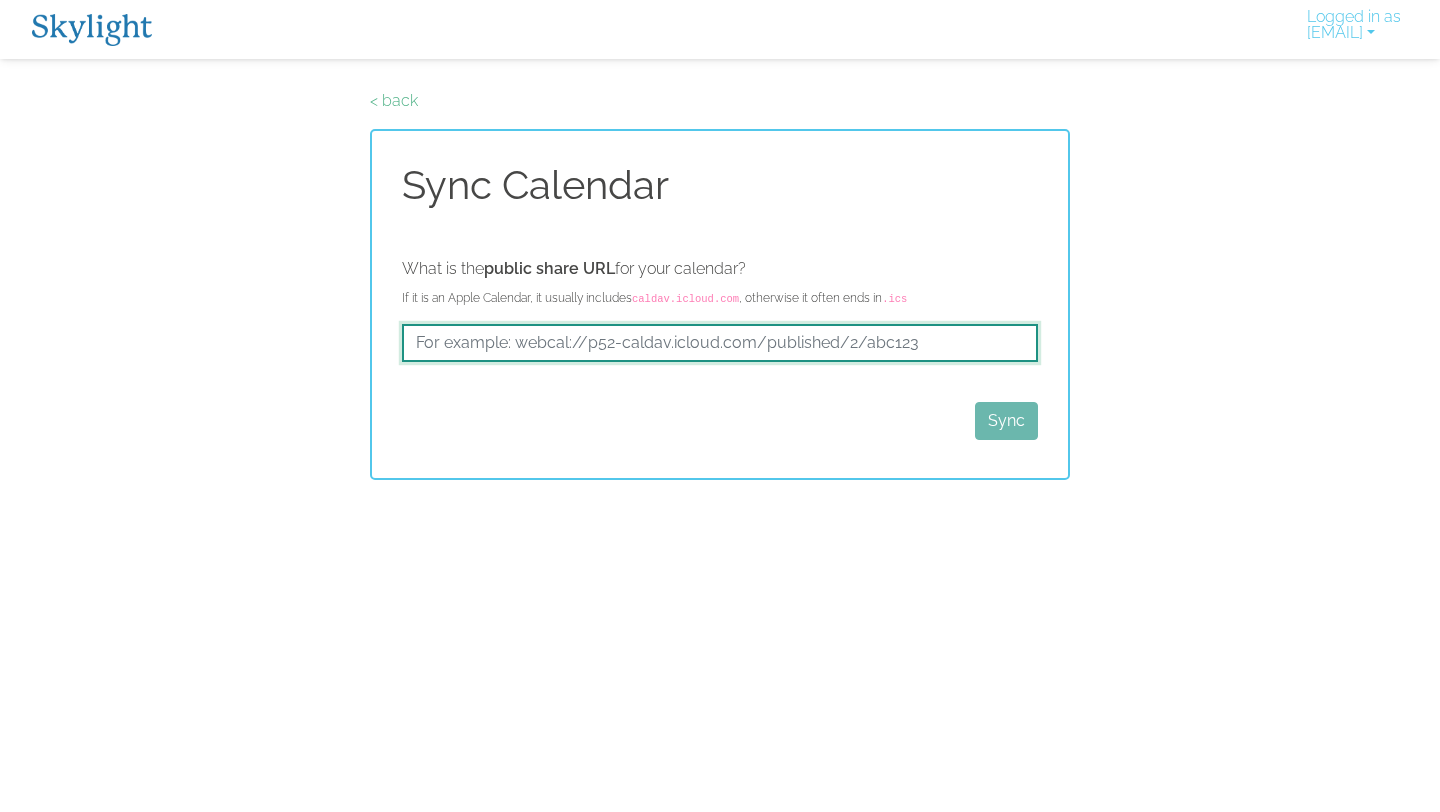 click at bounding box center (720, 343) 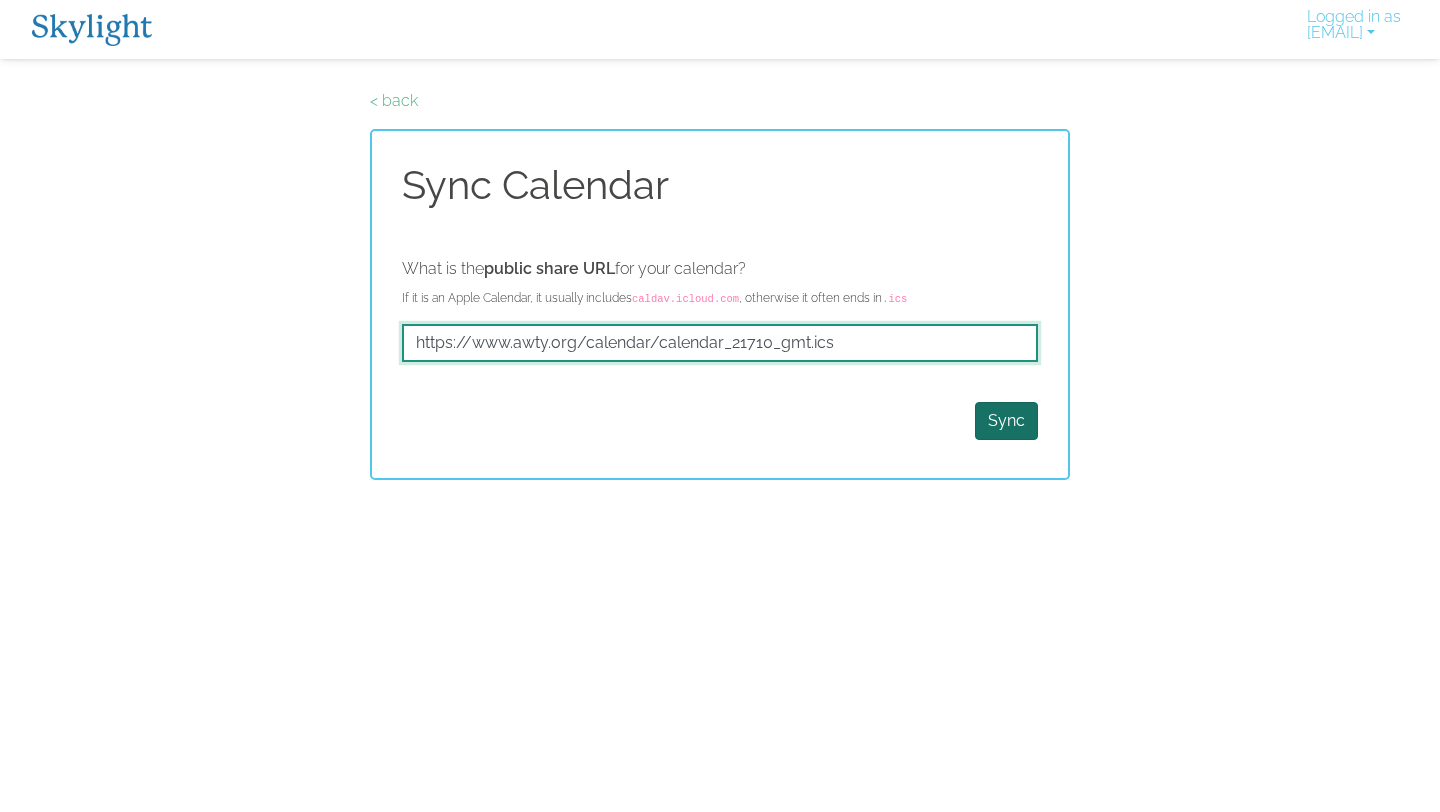 type on "https://www.awty.org/calendar/calendar_21710_gmt.ics" 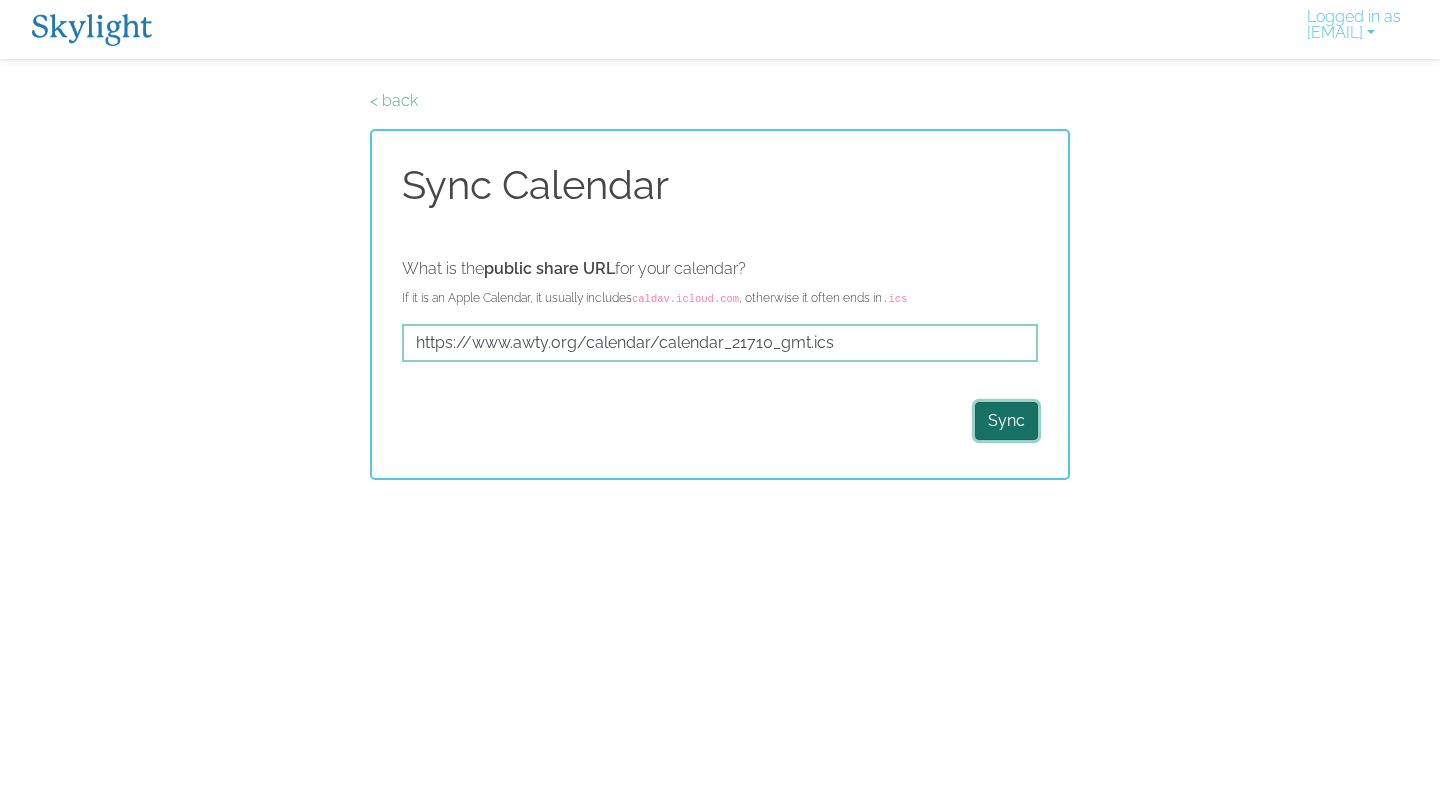 click on "Sync" at bounding box center (1006, 421) 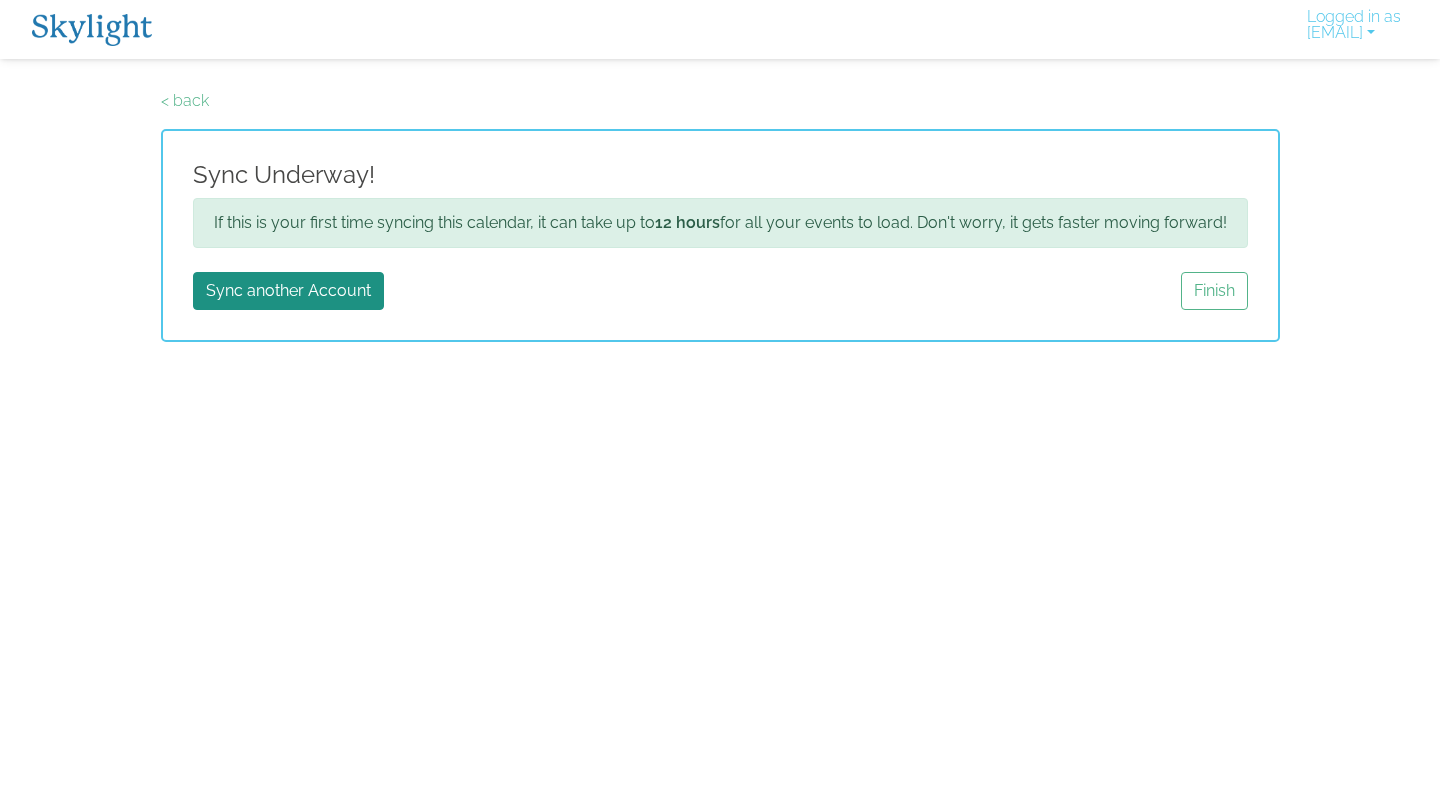 scroll, scrollTop: 0, scrollLeft: 0, axis: both 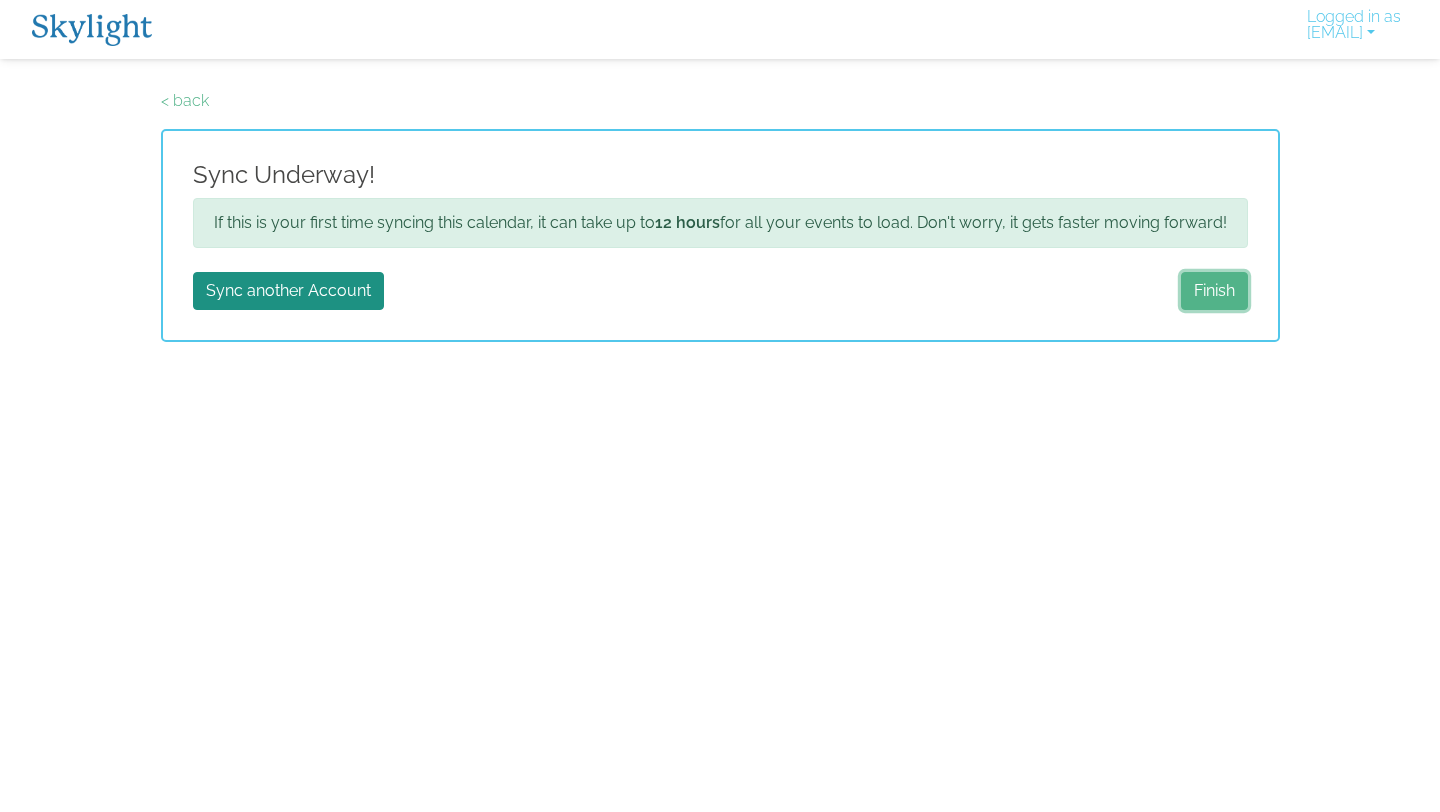 click on "Finish" at bounding box center [1214, 291] 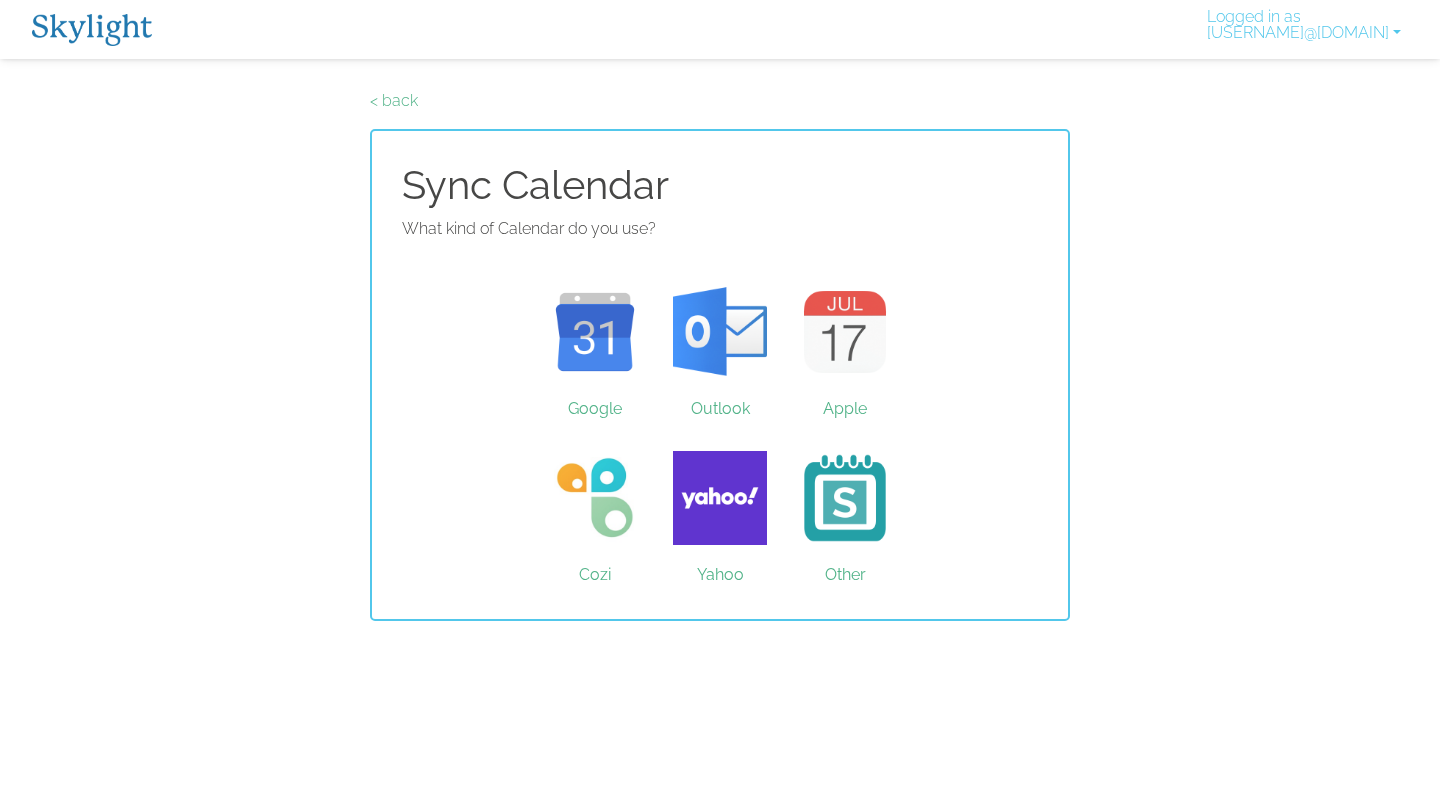 scroll, scrollTop: 0, scrollLeft: 0, axis: both 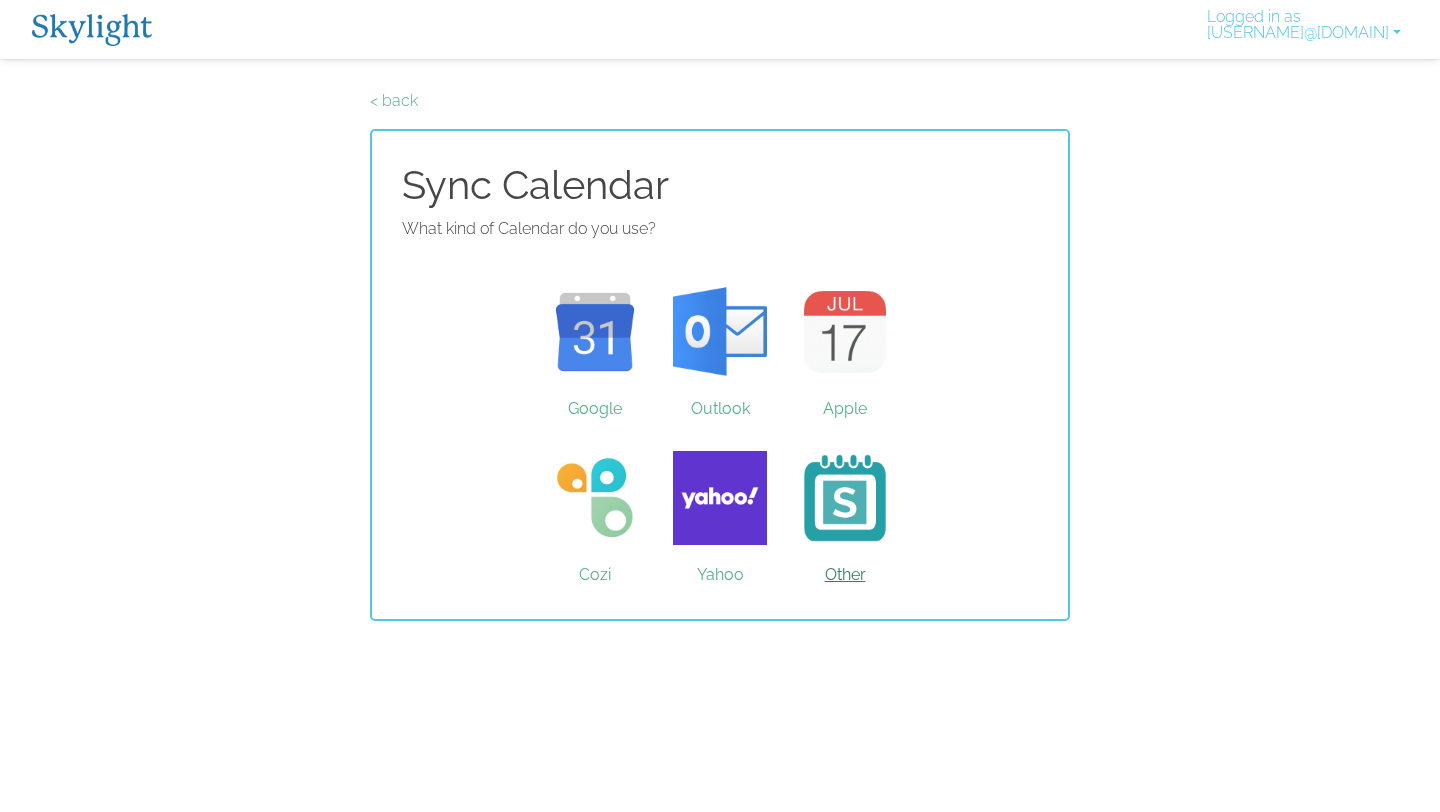 click on "Other" at bounding box center [845, 498] 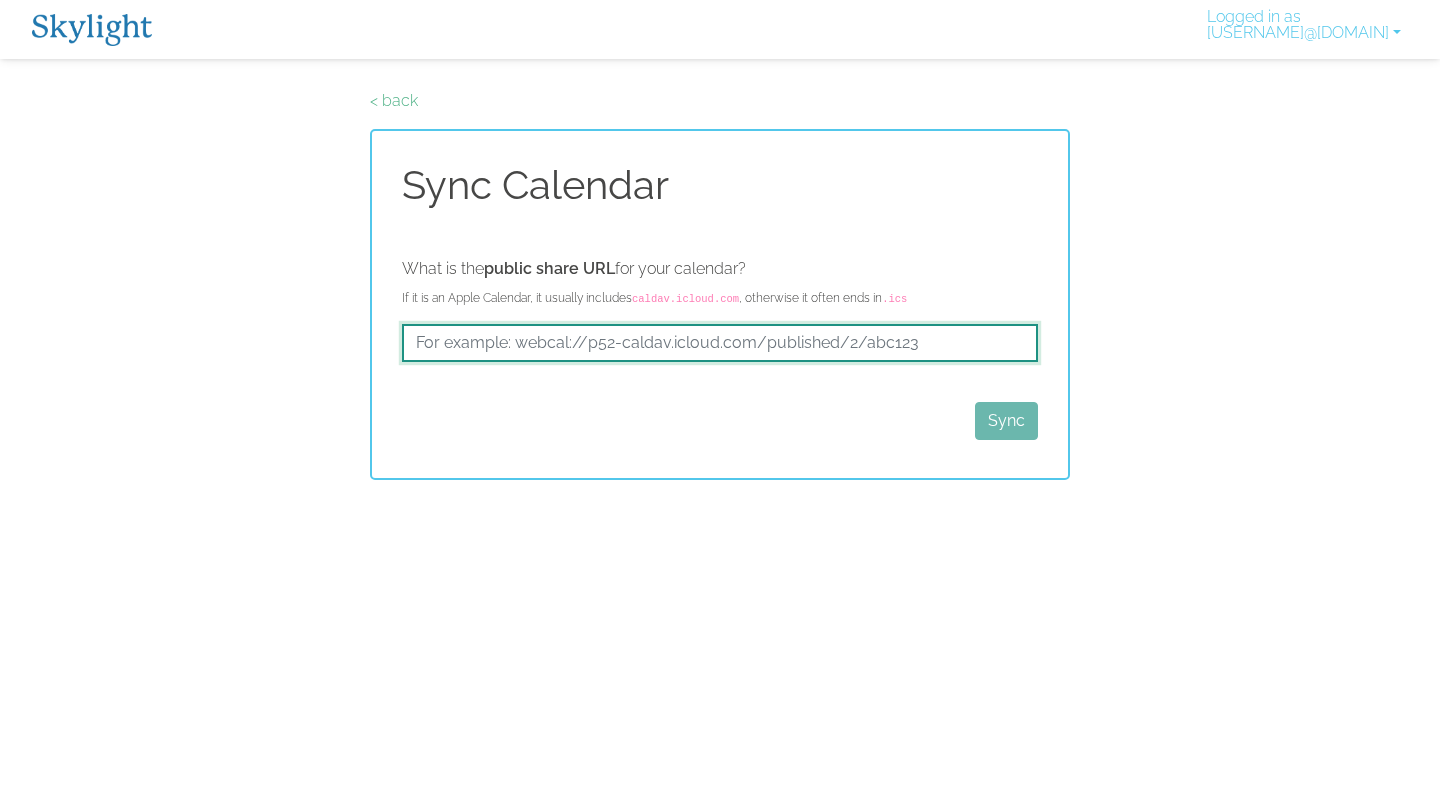 click at bounding box center (720, 343) 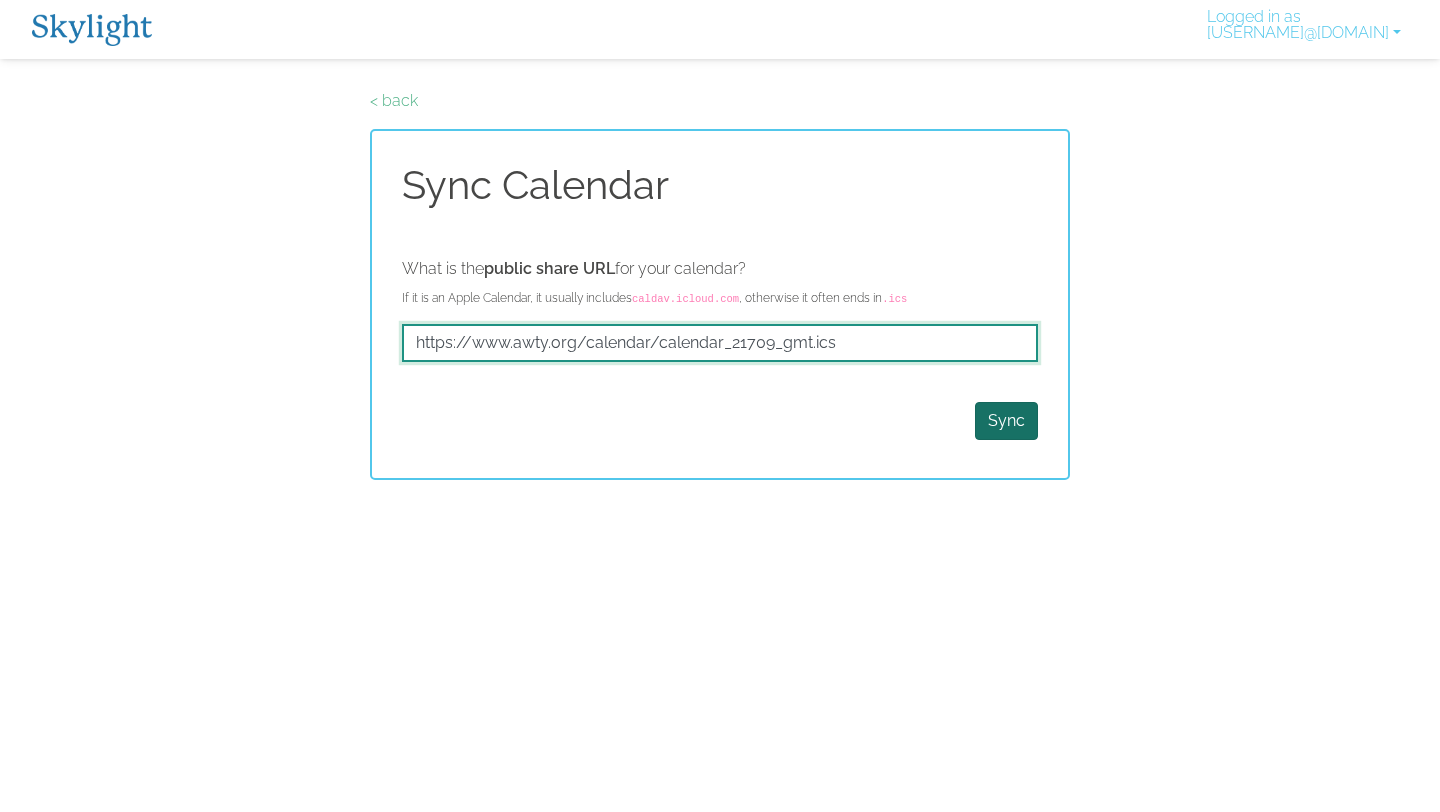 type on "https://www.awty.org/calendar/calendar_21709_gmt.ics" 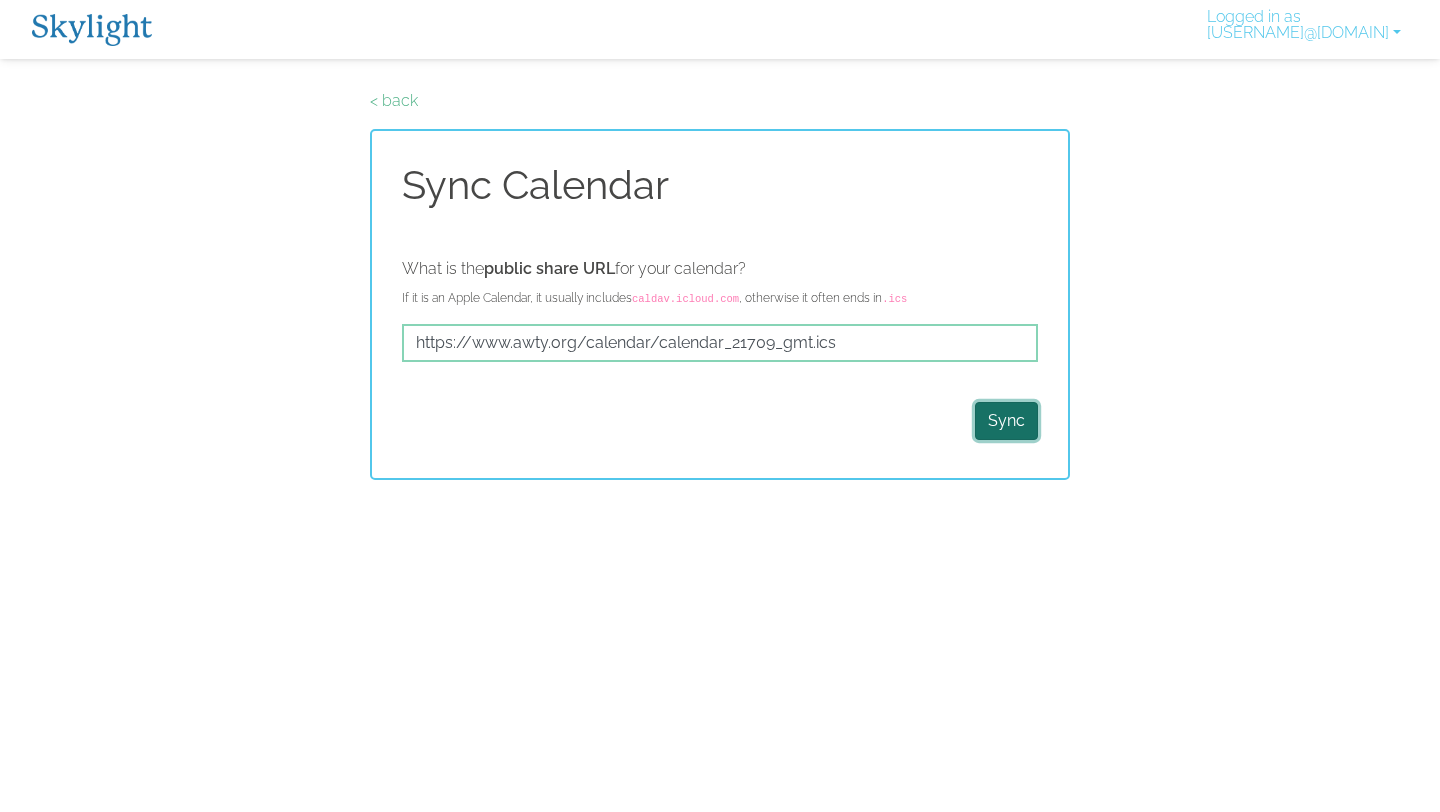 click on "Sync" at bounding box center [1006, 421] 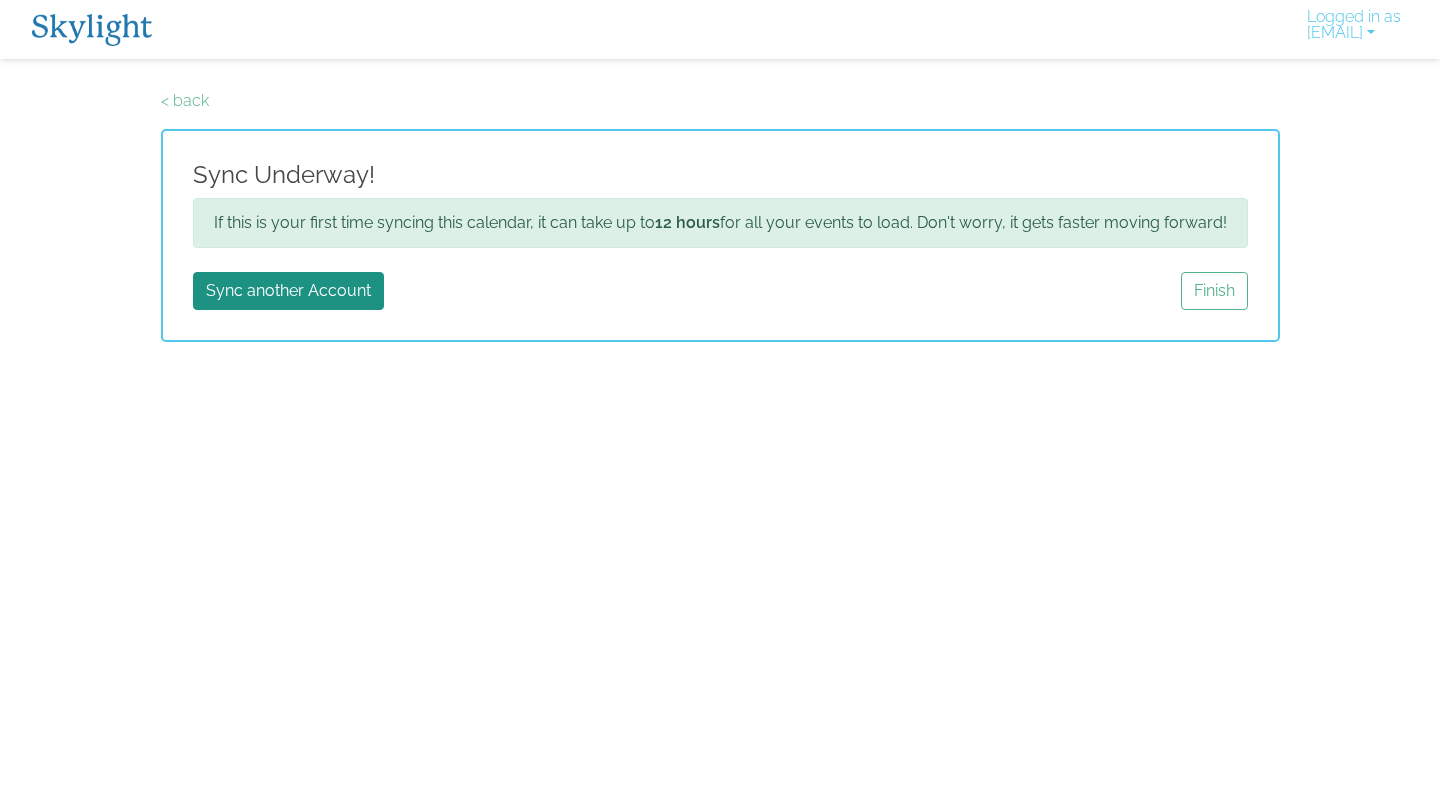 scroll, scrollTop: 0, scrollLeft: 0, axis: both 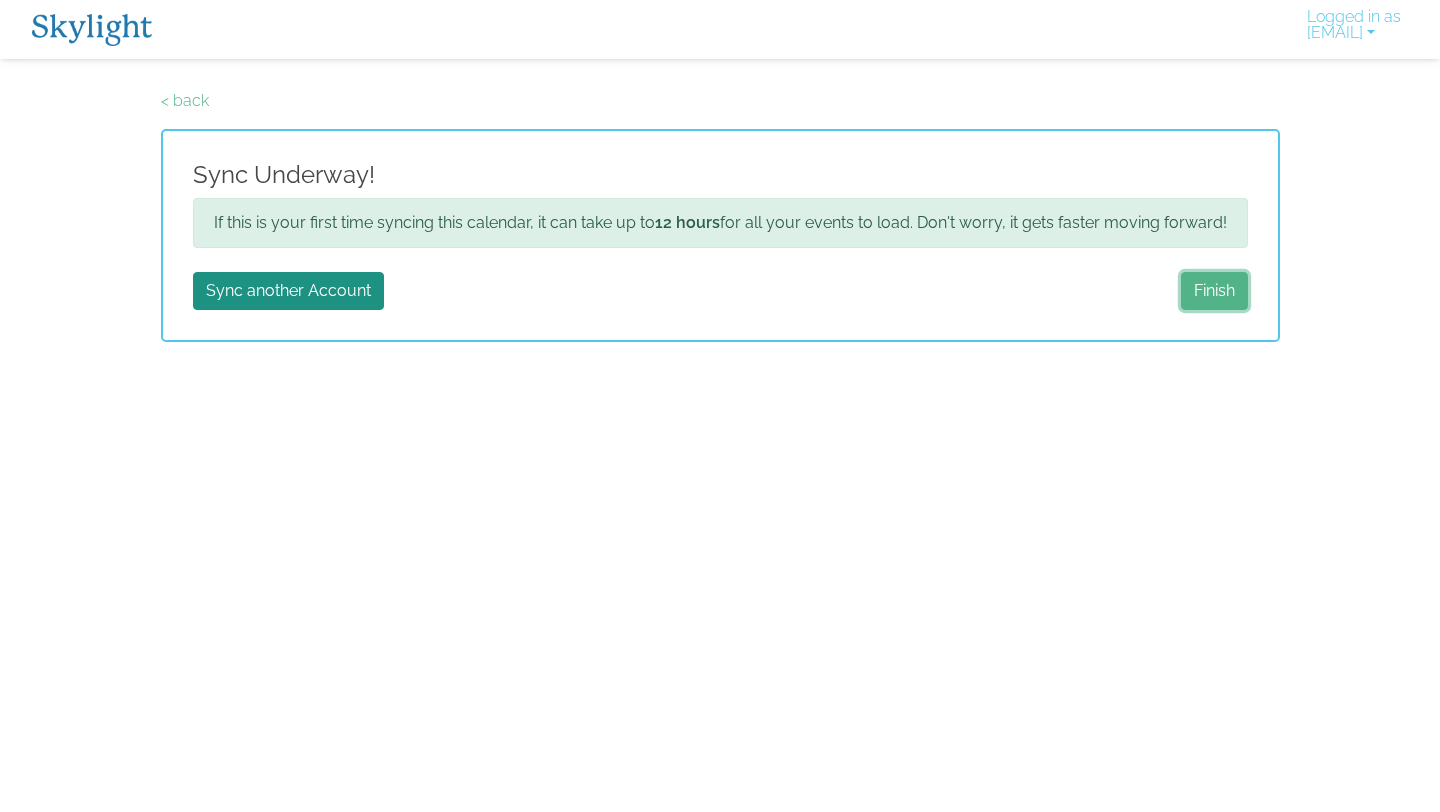 click on "Finish" at bounding box center [1214, 291] 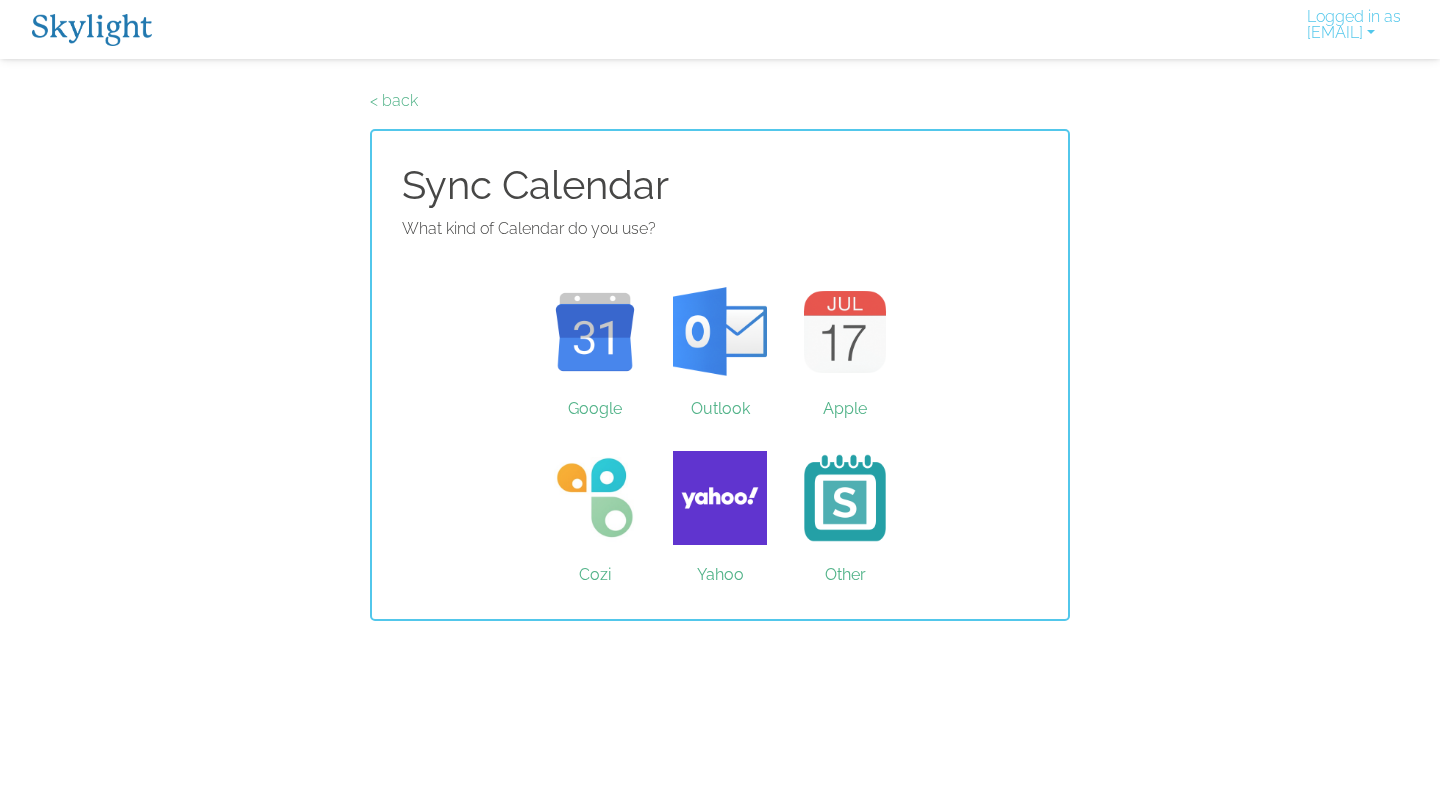 scroll, scrollTop: 0, scrollLeft: 0, axis: both 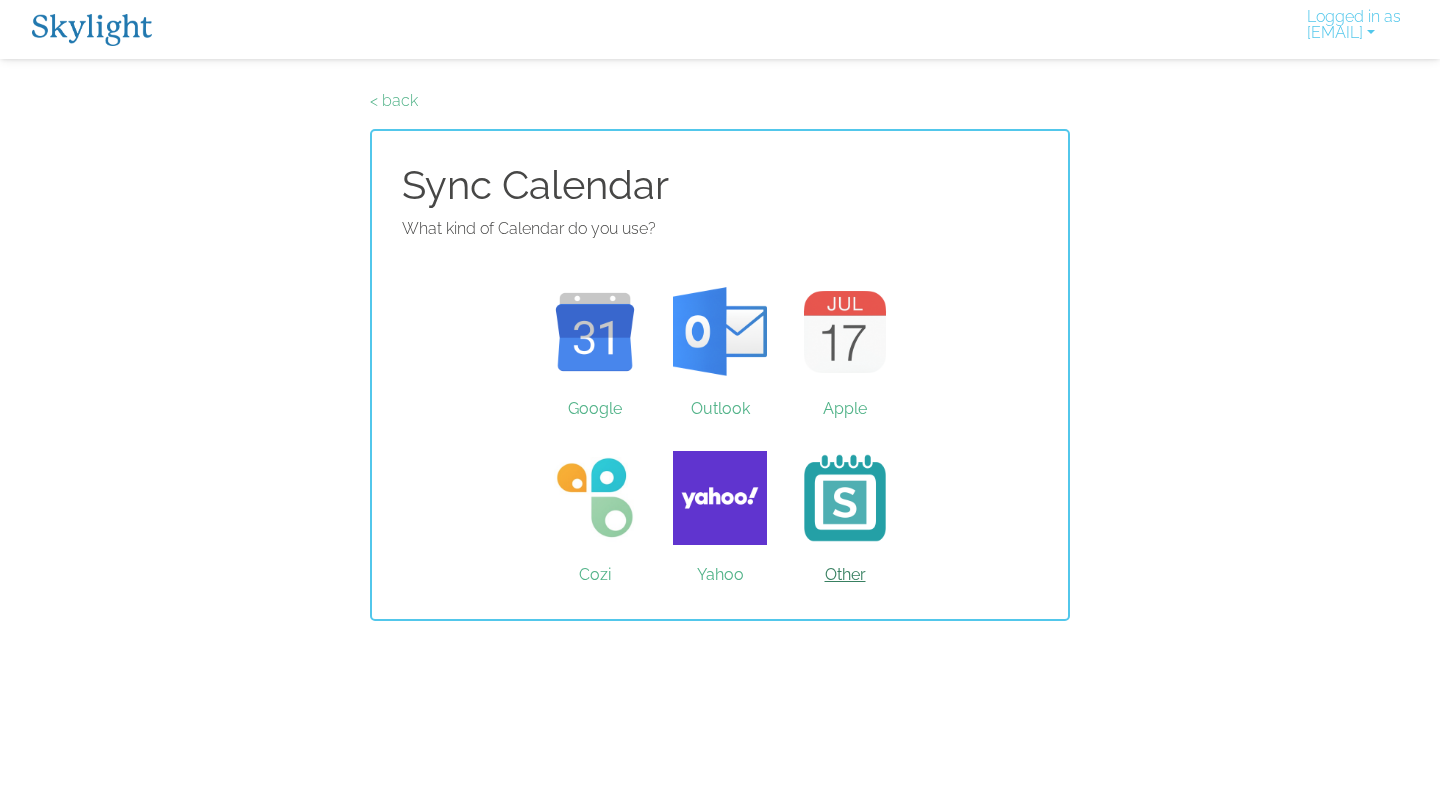 click on "Other" at bounding box center [845, 498] 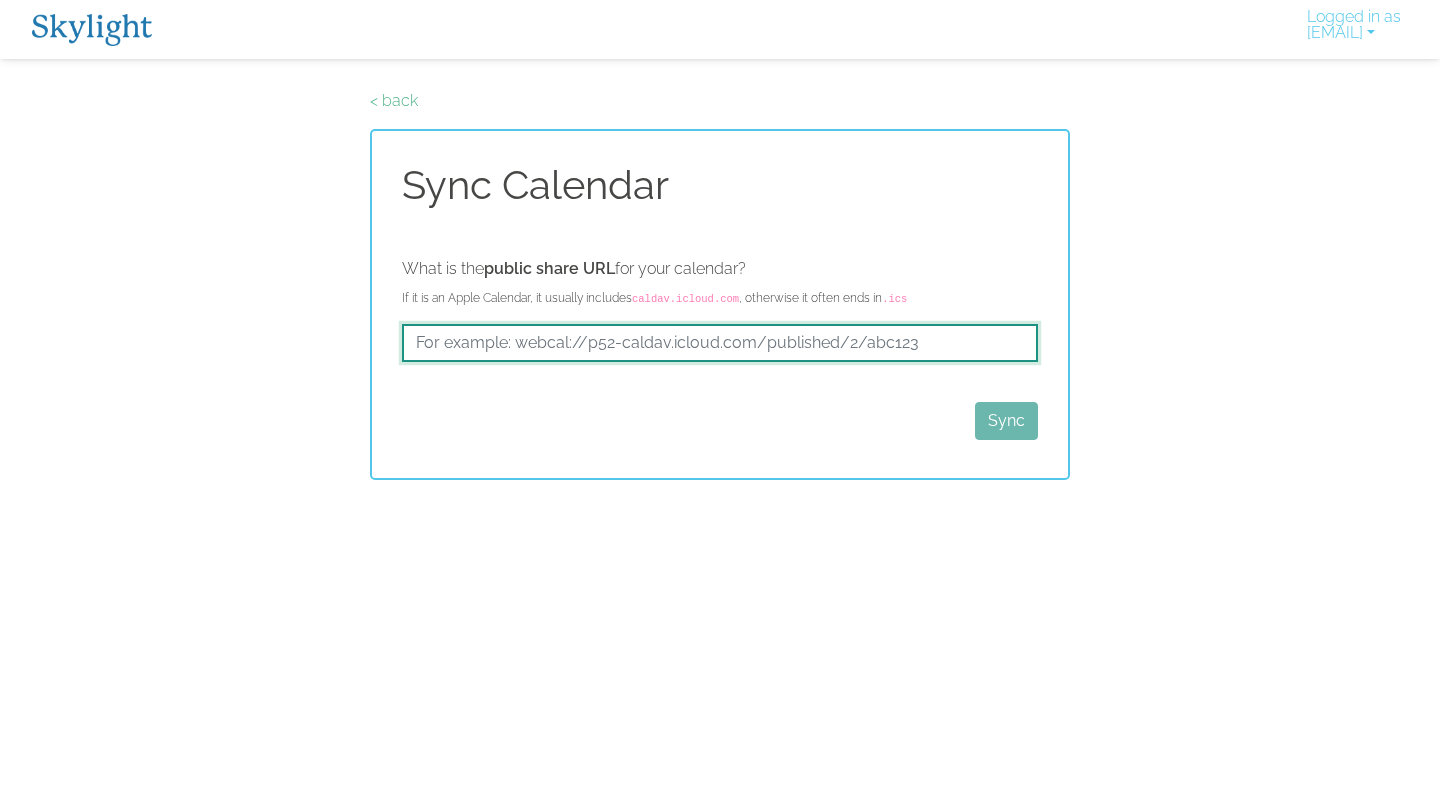 click at bounding box center (720, 343) 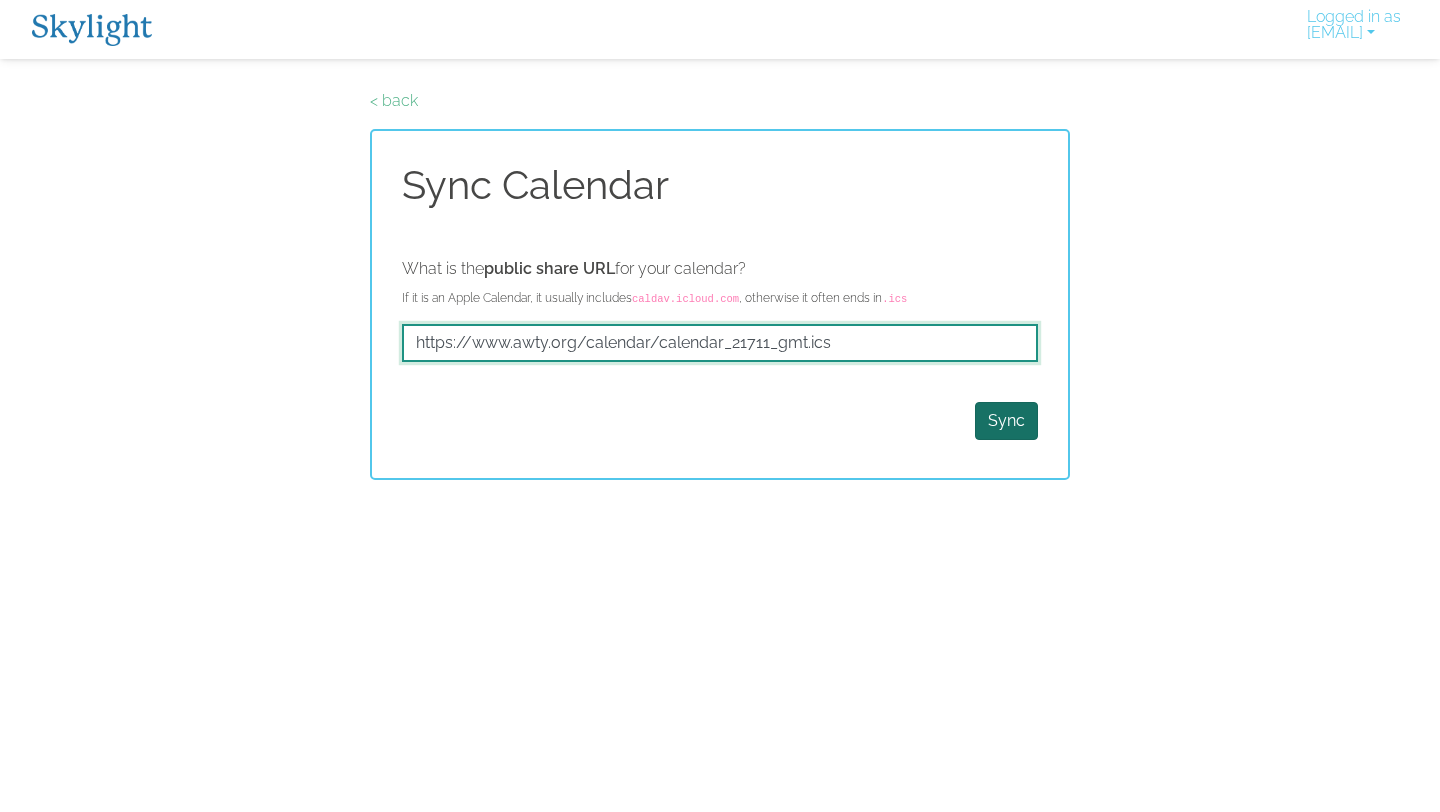 type on "https://www.awty.org/calendar/calendar_21711_gmt.ics" 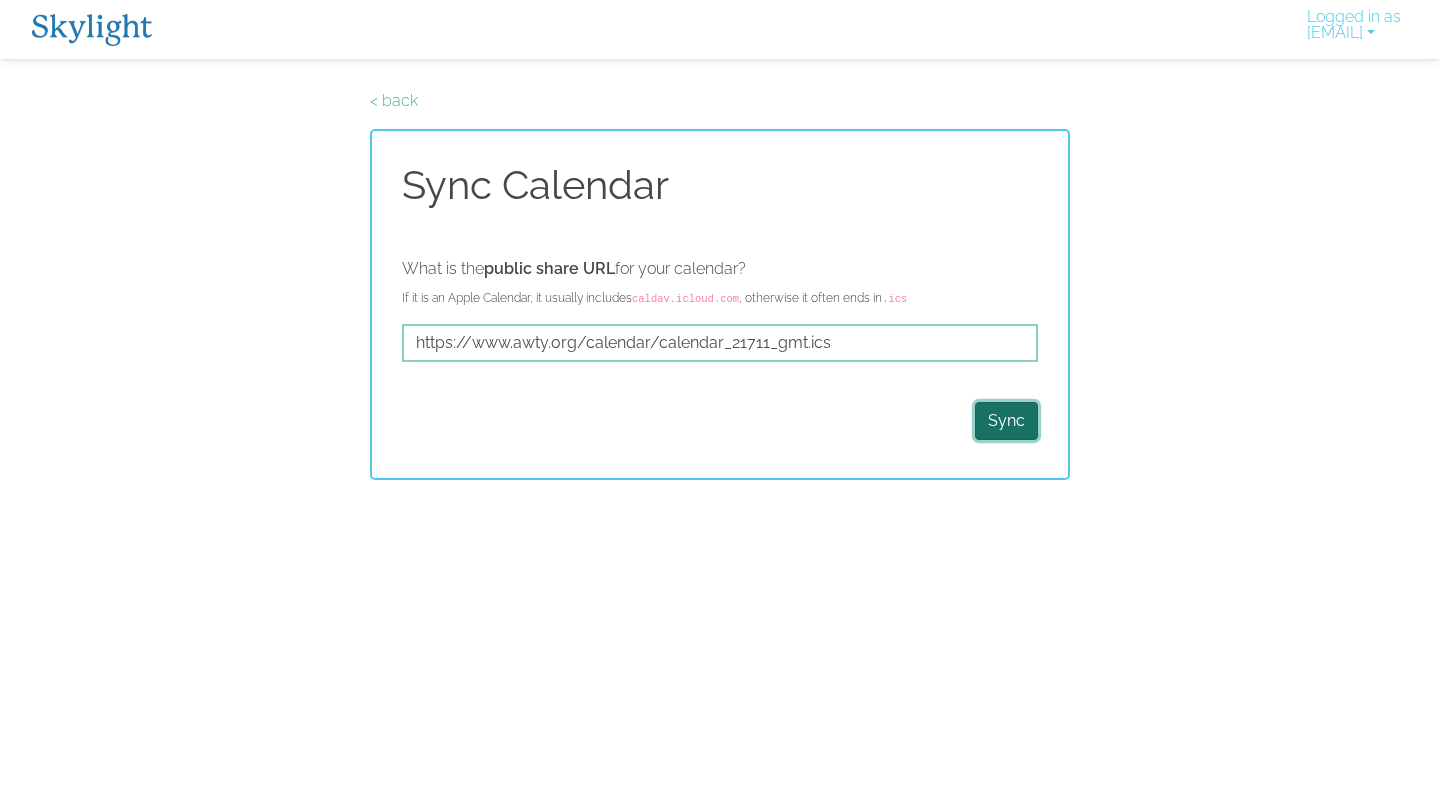 click on "Sync" at bounding box center [1006, 421] 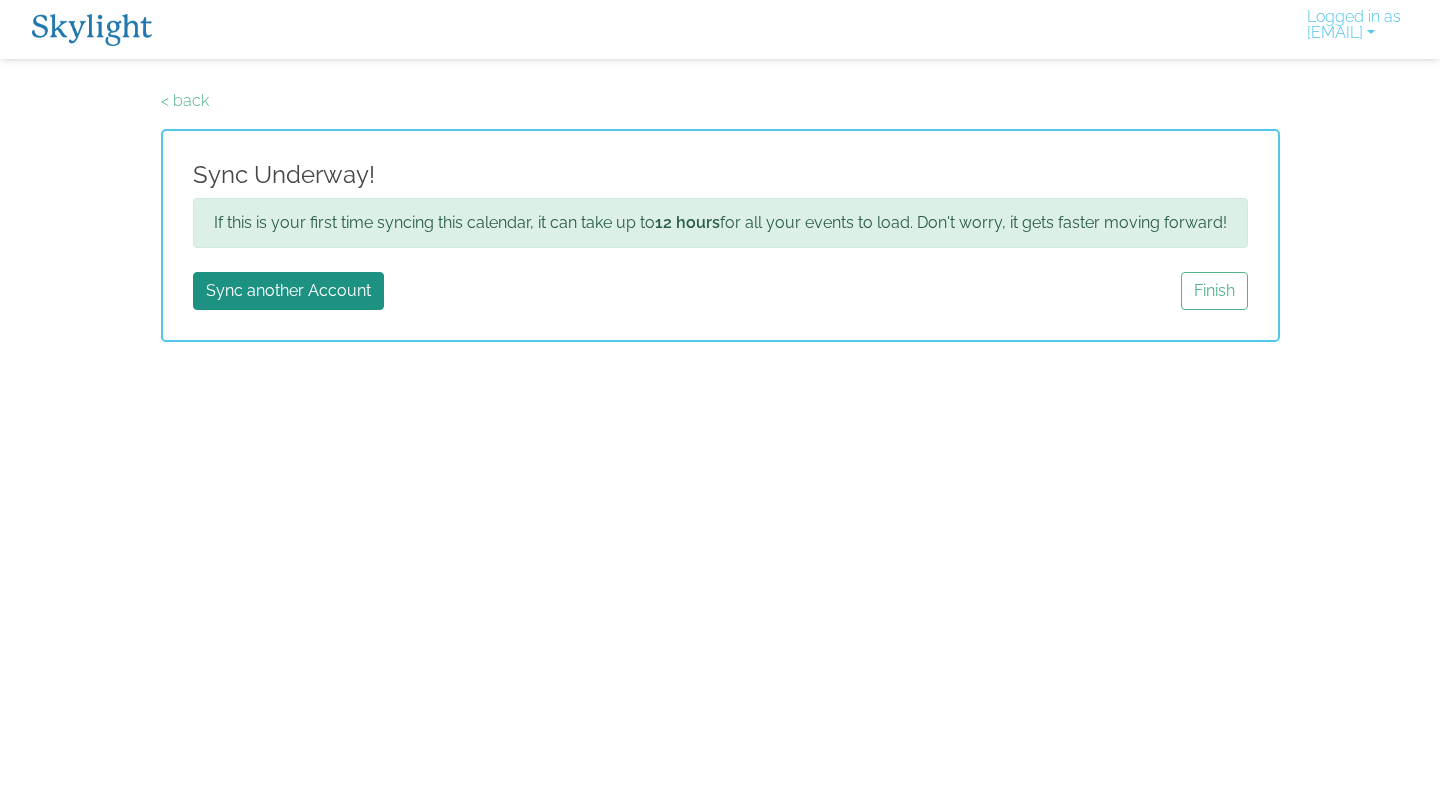 scroll, scrollTop: 0, scrollLeft: 0, axis: both 